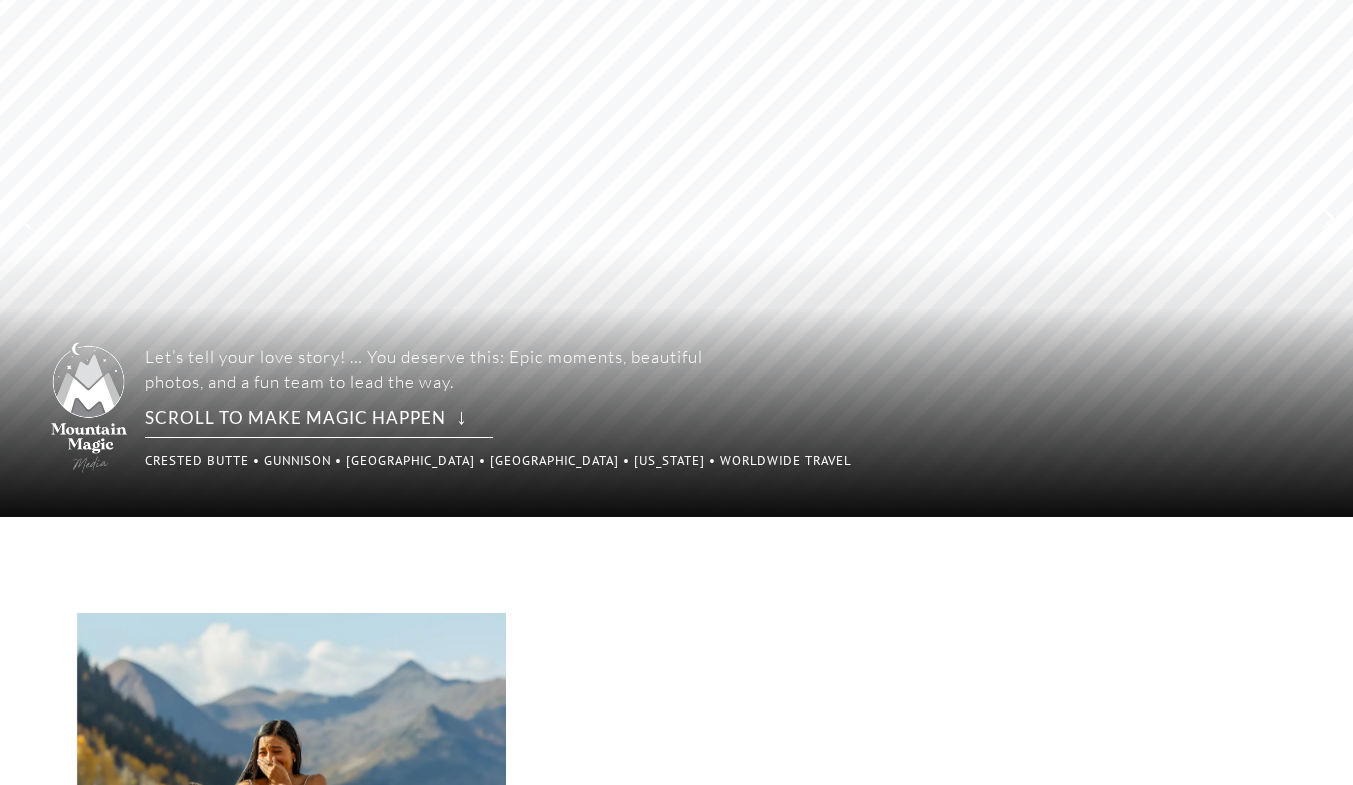 scroll, scrollTop: 0, scrollLeft: 0, axis: both 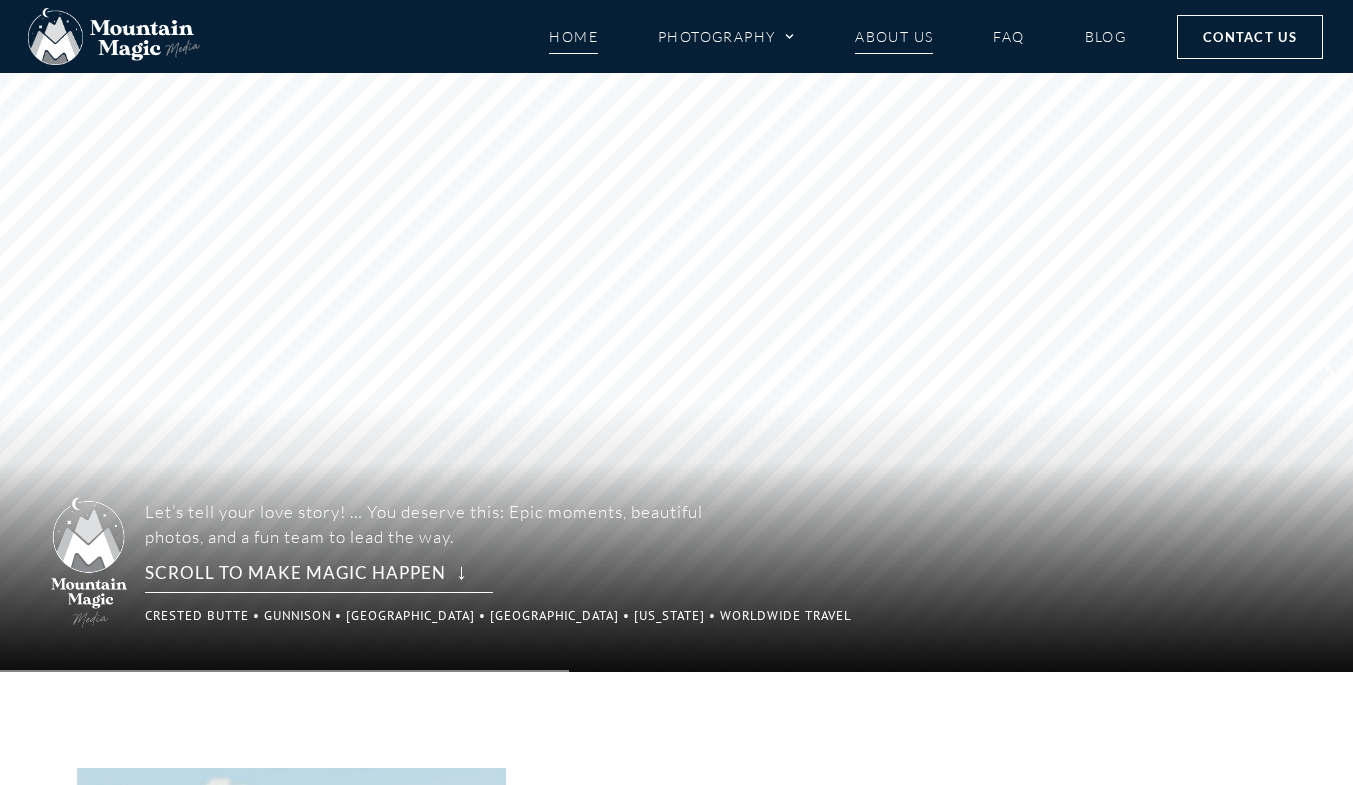 click on "About Us" 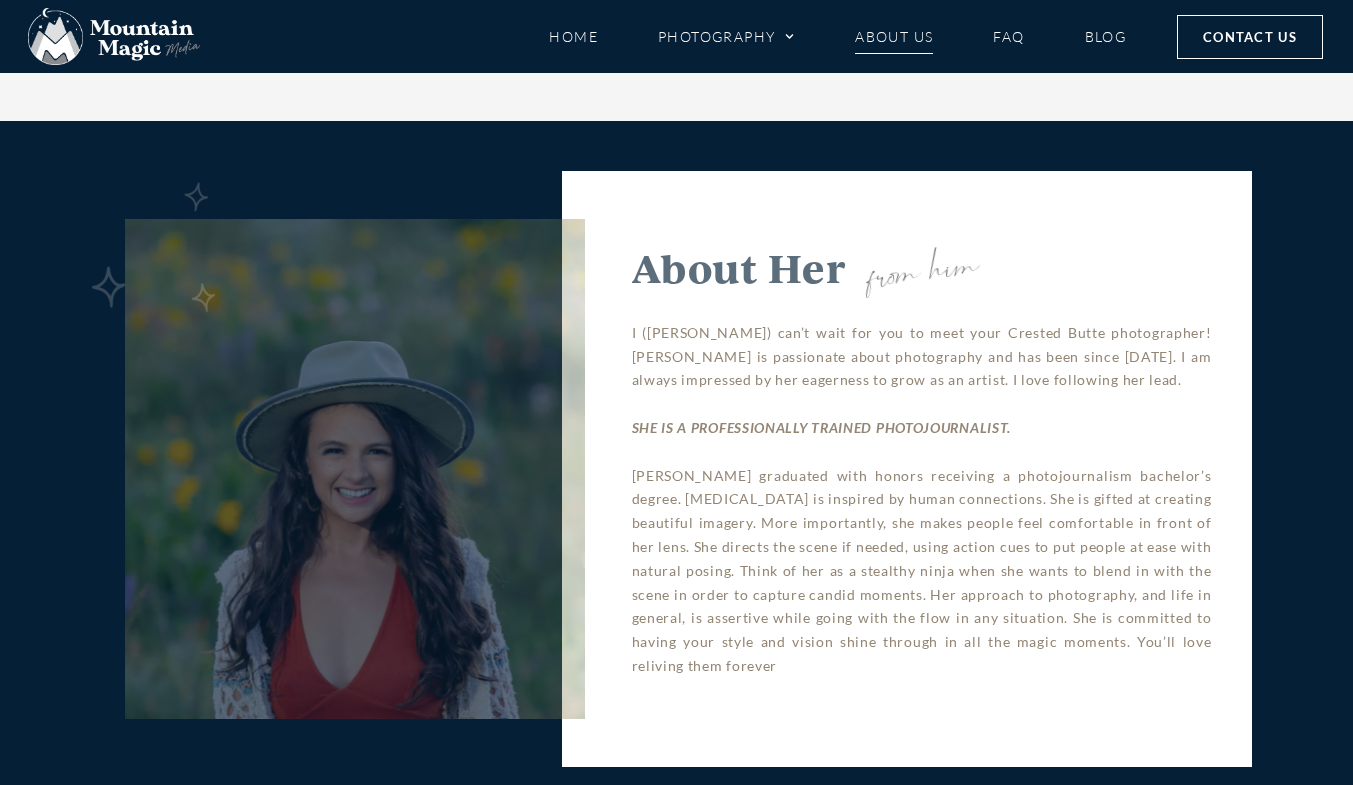 scroll, scrollTop: 1983, scrollLeft: 0, axis: vertical 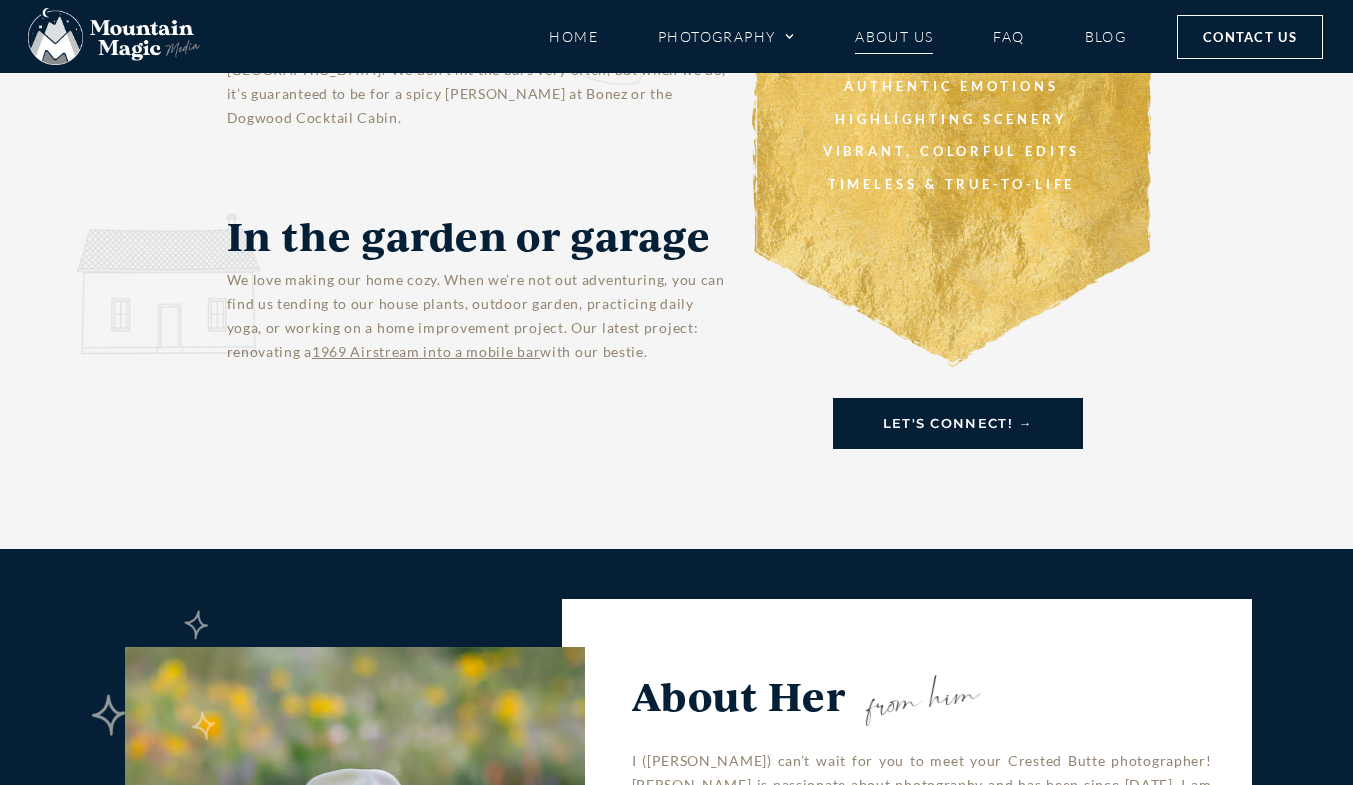 click on "Contact Us" 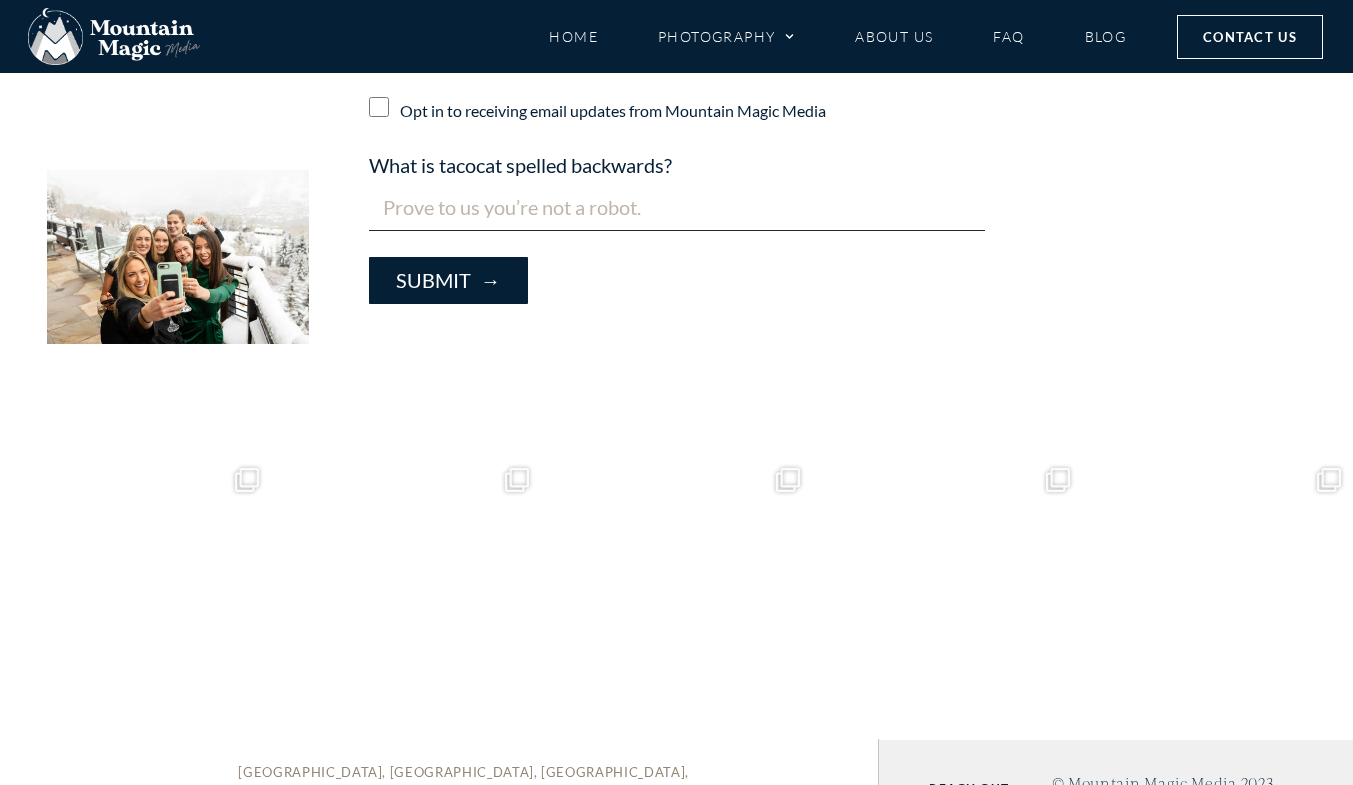 scroll, scrollTop: 2434, scrollLeft: 0, axis: vertical 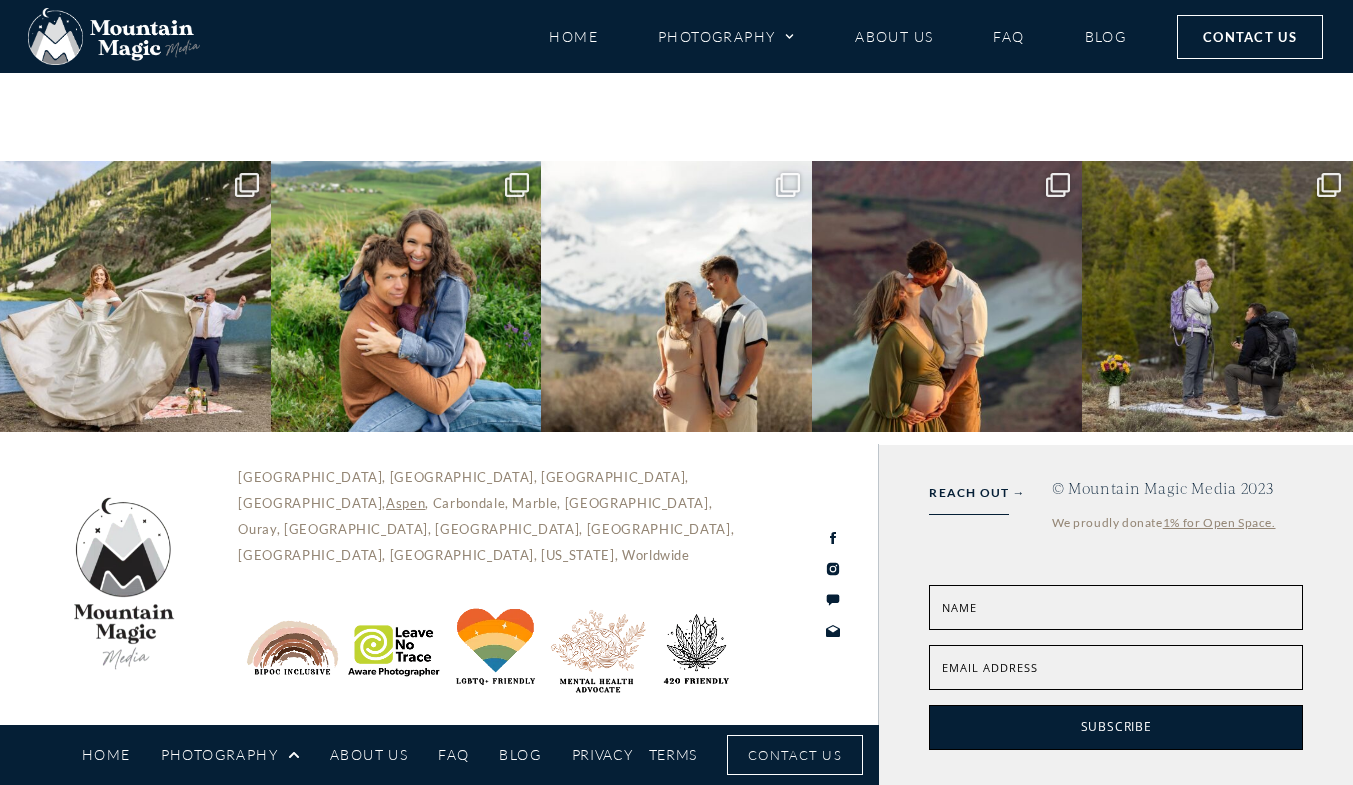 click on "Contact Us" 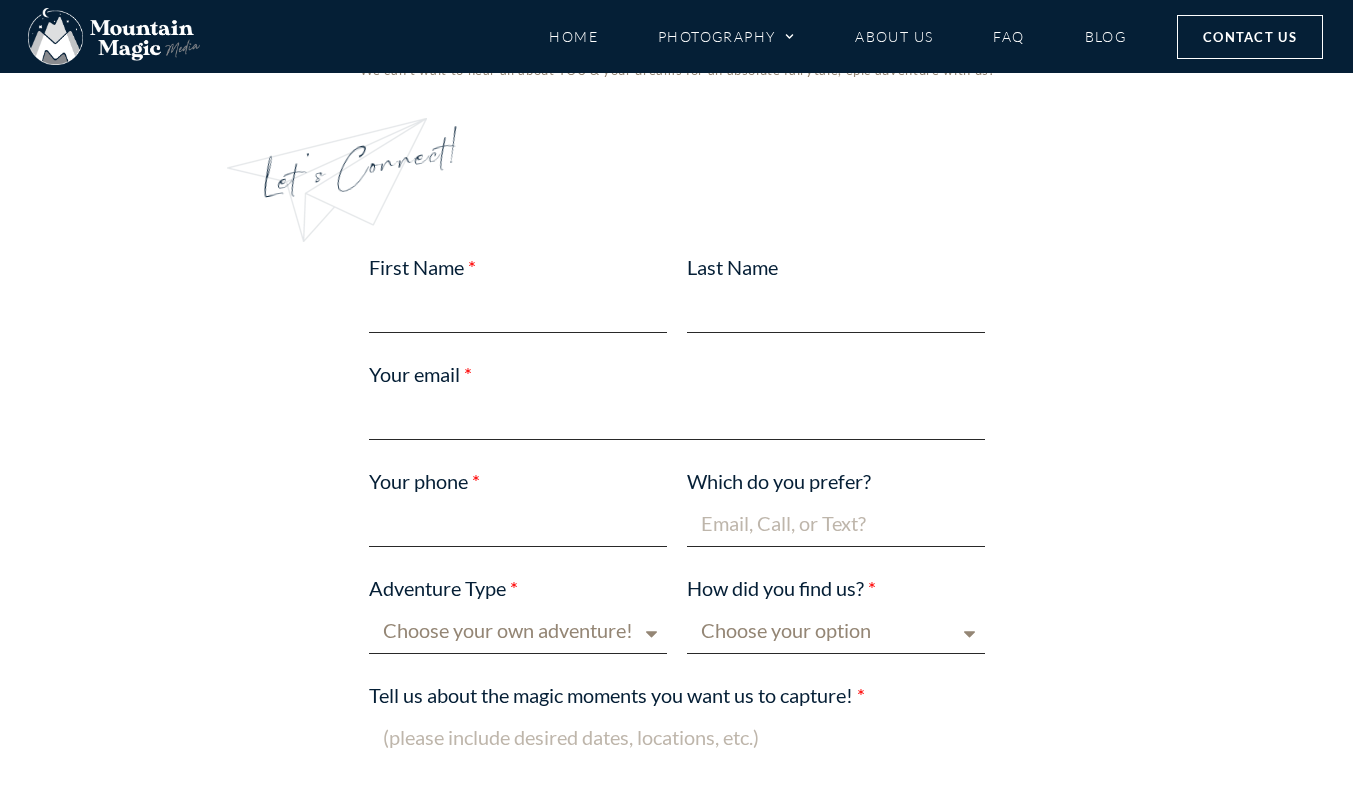 scroll, scrollTop: 1149, scrollLeft: 0, axis: vertical 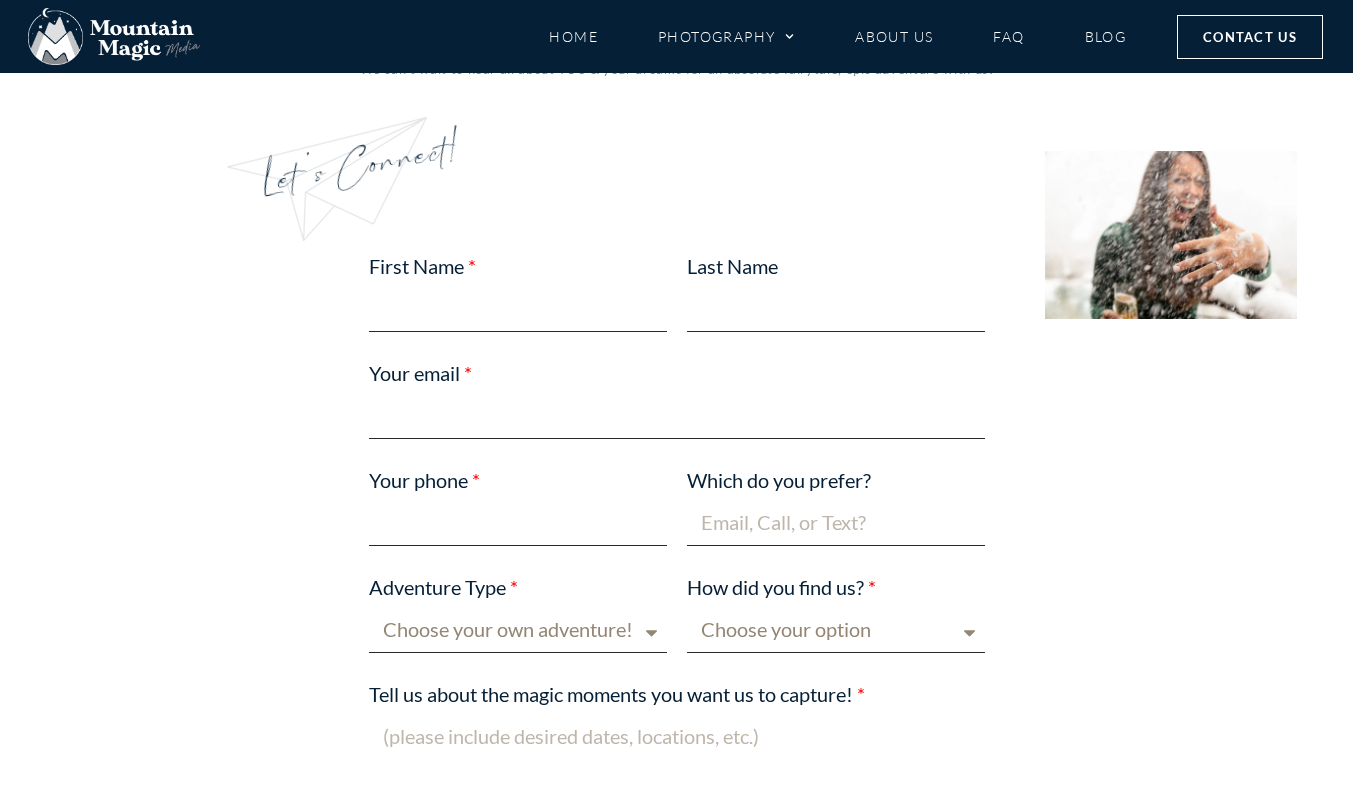 click on "First Name" at bounding box center [518, 308] 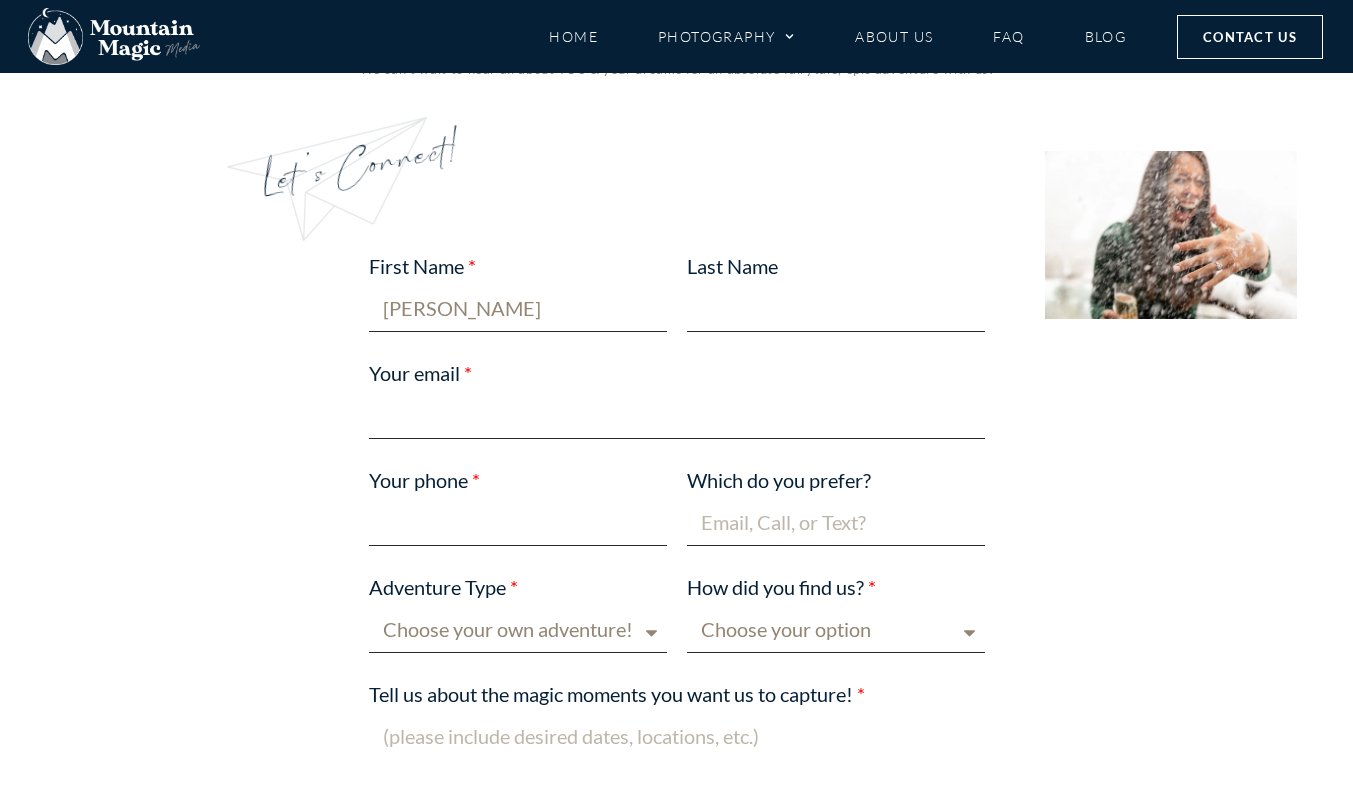 type on "[PERSON_NAME]" 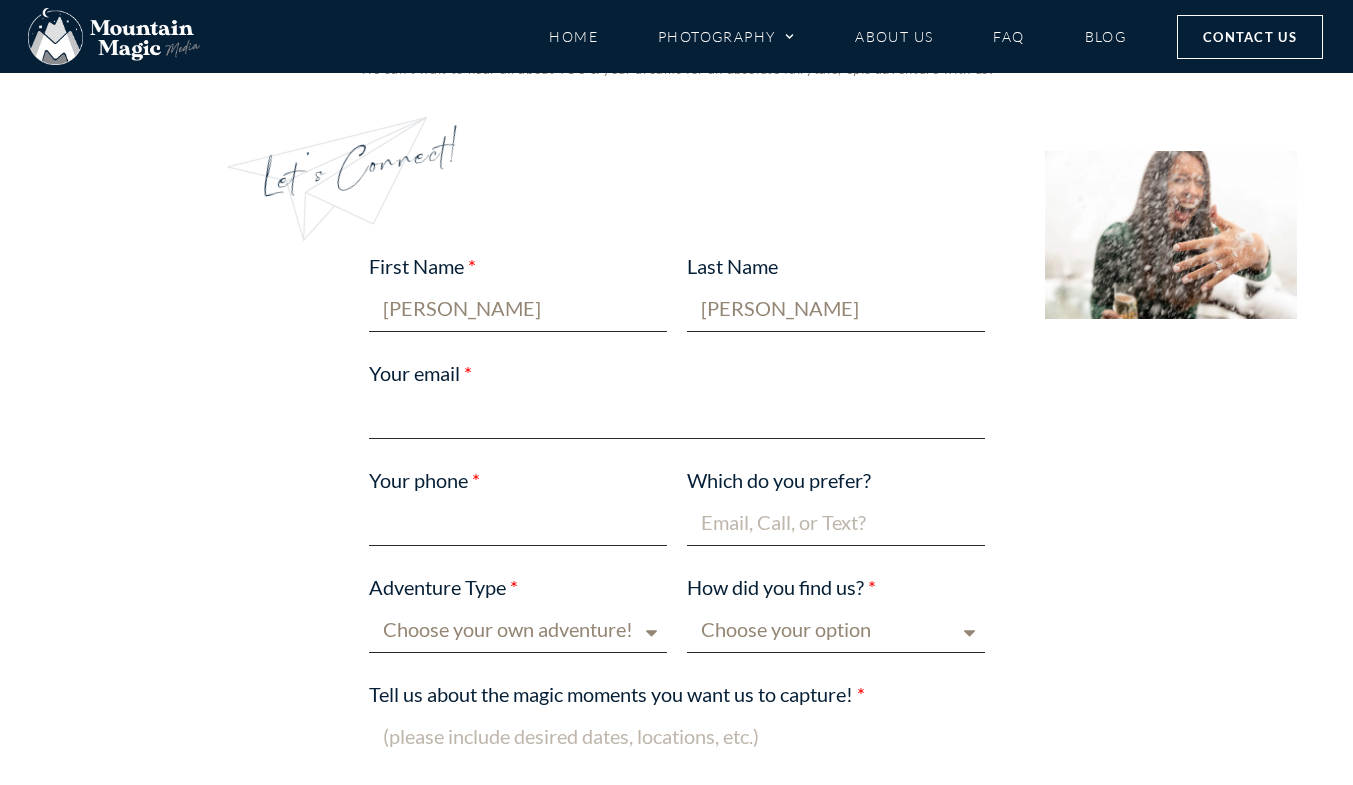 type on "[EMAIL_ADDRESS][PERSON_NAME][PERSON_NAME][DOMAIN_NAME]" 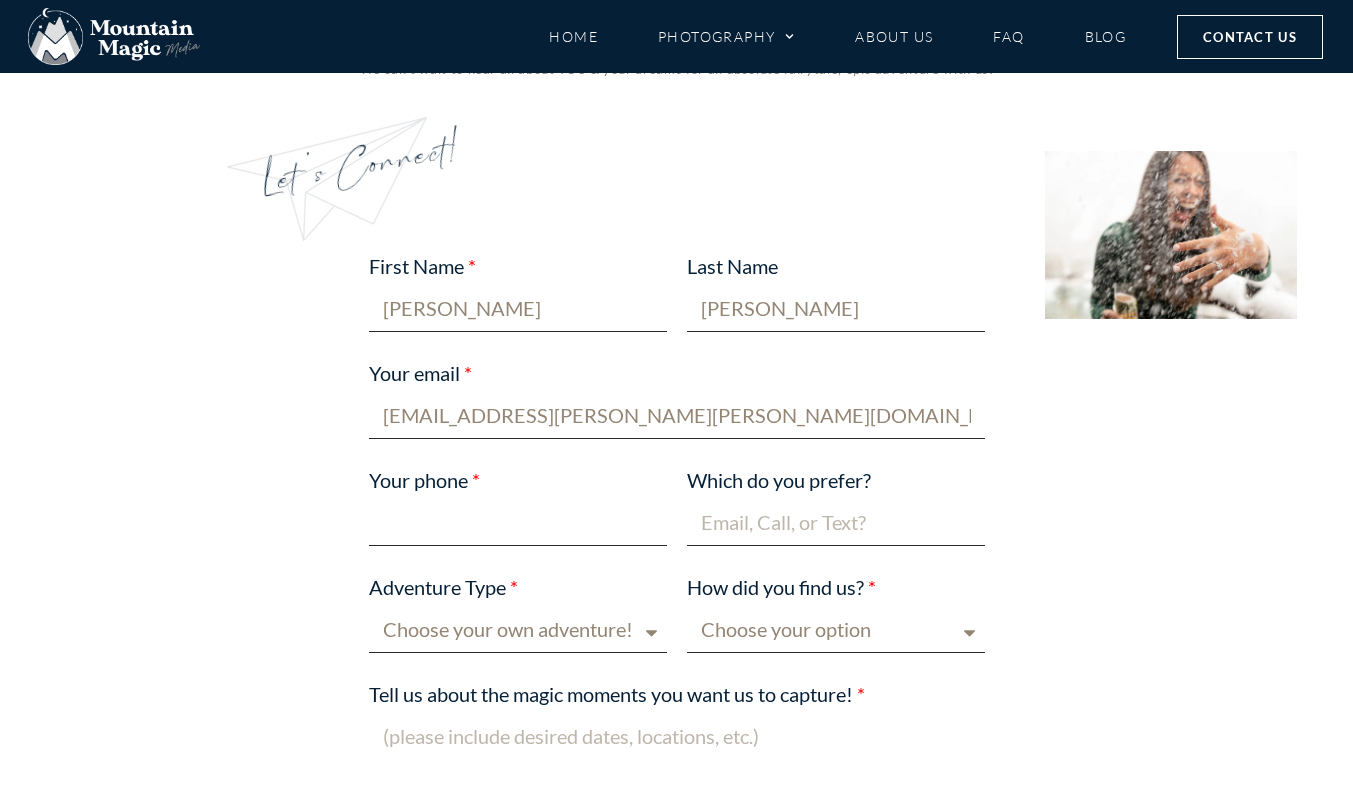 type on "5164268357" 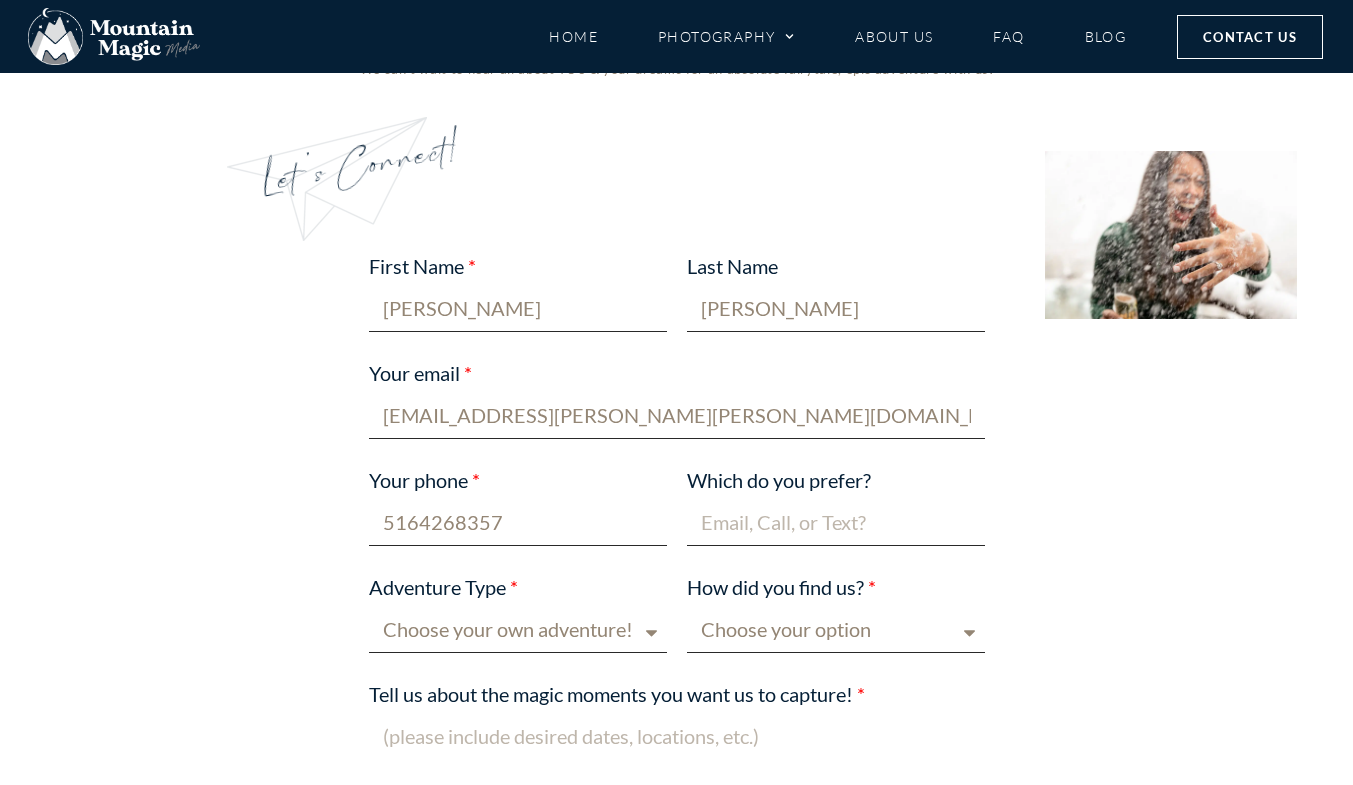 click on "[EMAIL_ADDRESS][PERSON_NAME][PERSON_NAME][DOMAIN_NAME]" at bounding box center (677, 415) 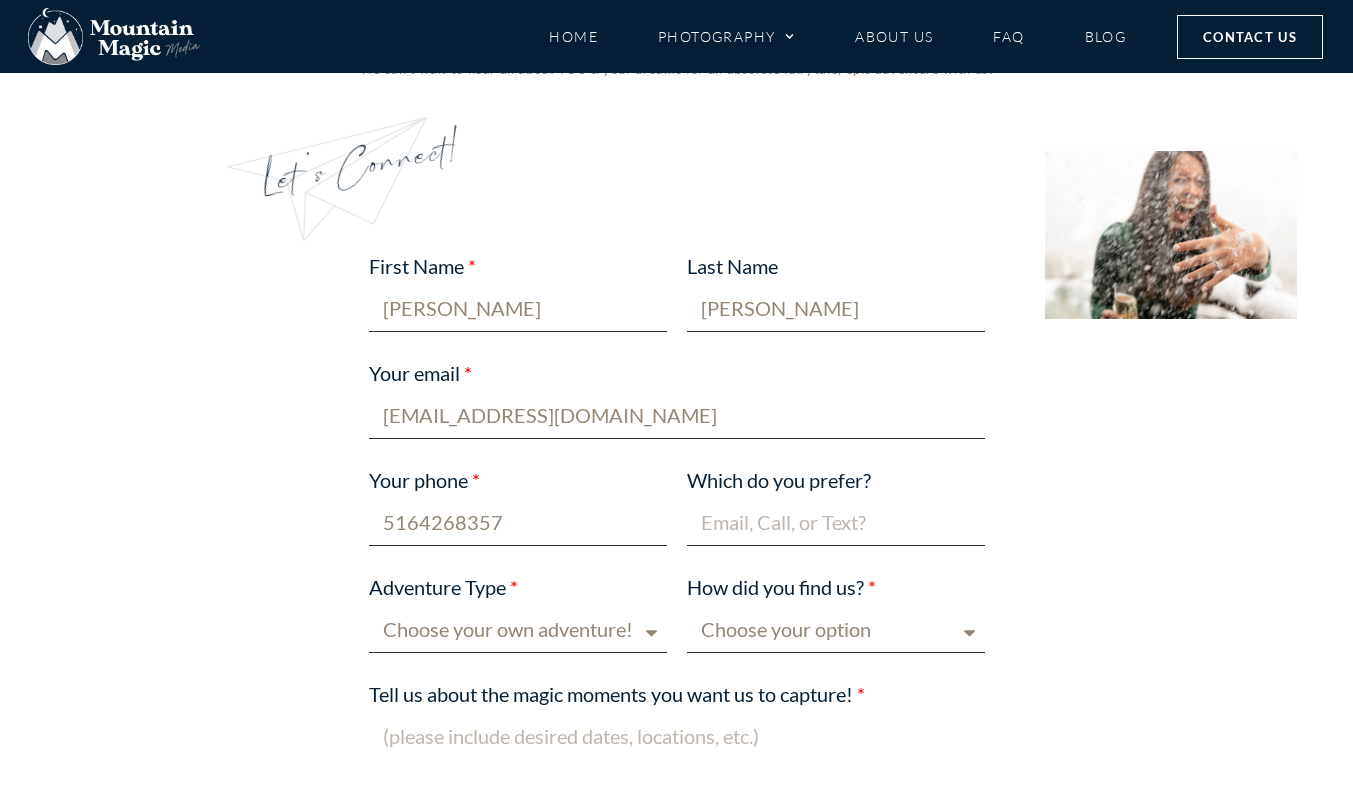 click on "Which do you prefer?" at bounding box center [836, 522] 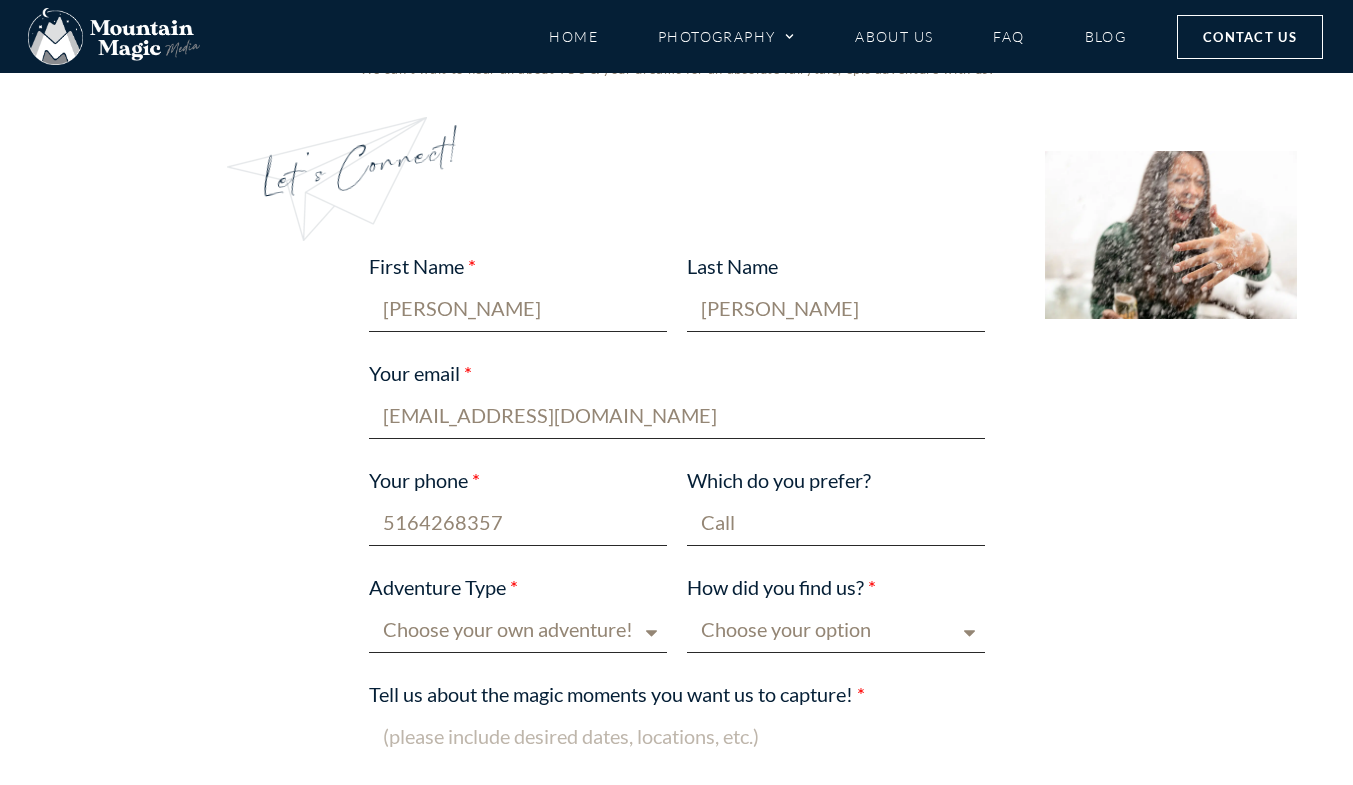 type on "Call" 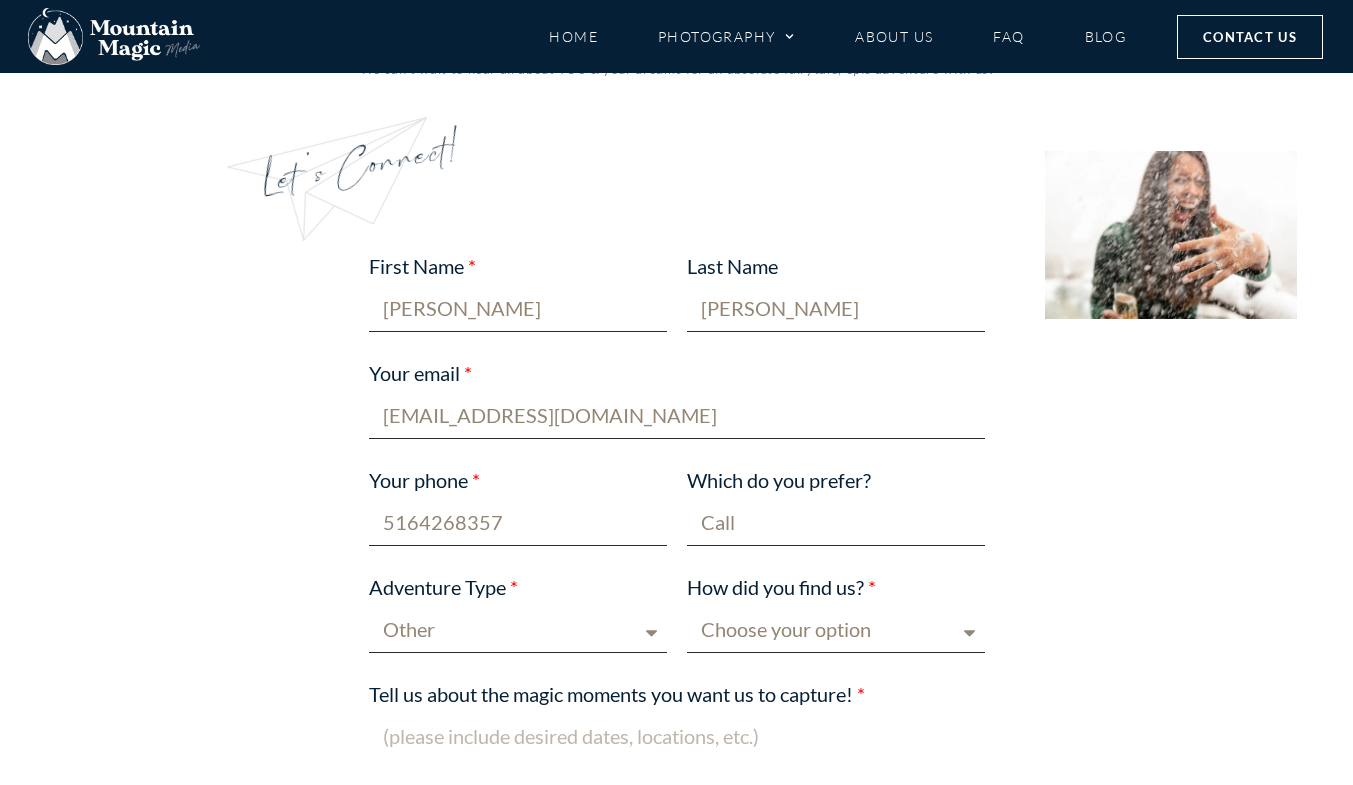 click on "Choose your option
Blog post
Crested Butte Gunnison Wedding Guide
Event
Facebook
Google
In print (magazine or other)
Instagram
Other
Pinterest
Referral
Trade show
Word of mouth
Yelp" at bounding box center [836, 629] 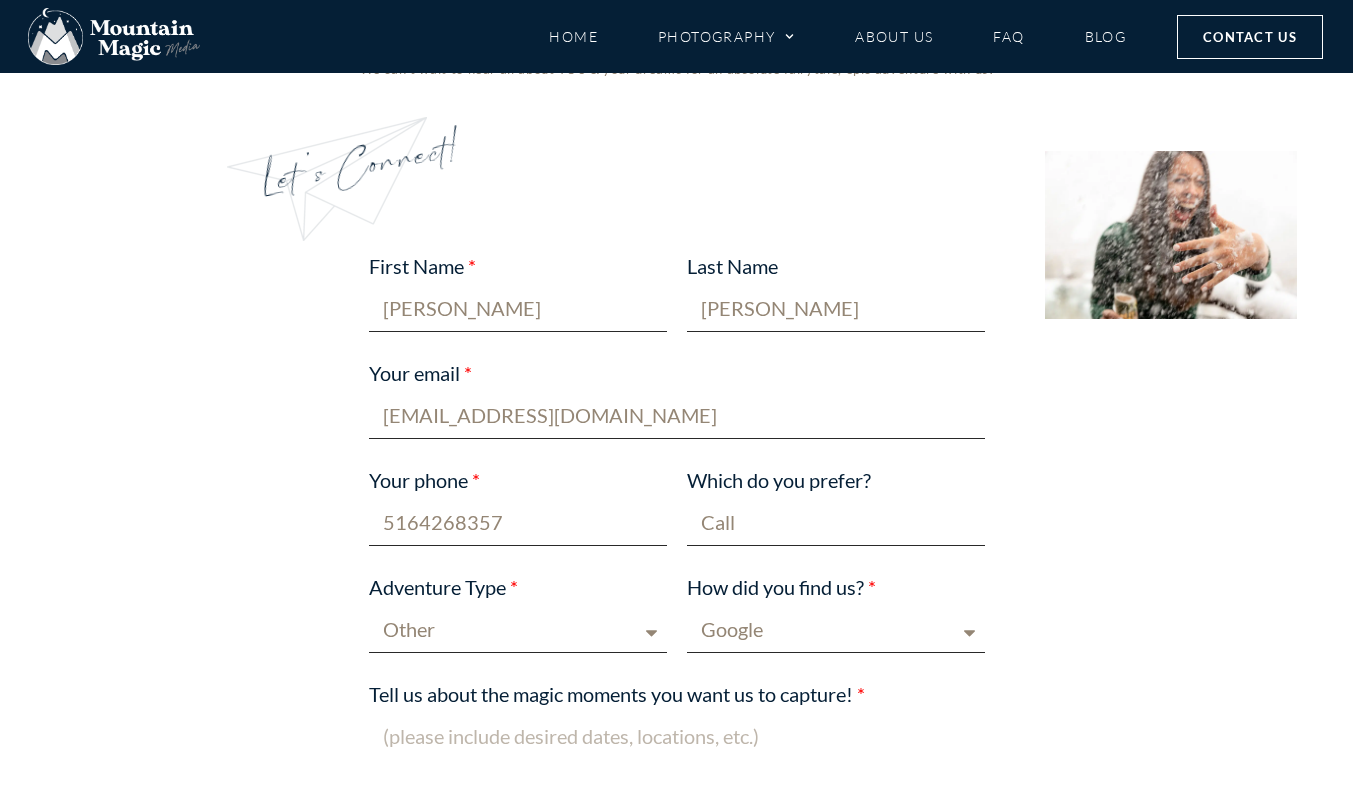 click on "Choose your option
Blog post
Crested Butte Gunnison Wedding Guide
Event
Facebook
Google
In print (magazine or other)
Instagram
Other
Pinterest
Referral
Trade show
Word of mouth
Yelp" at bounding box center (836, 629) 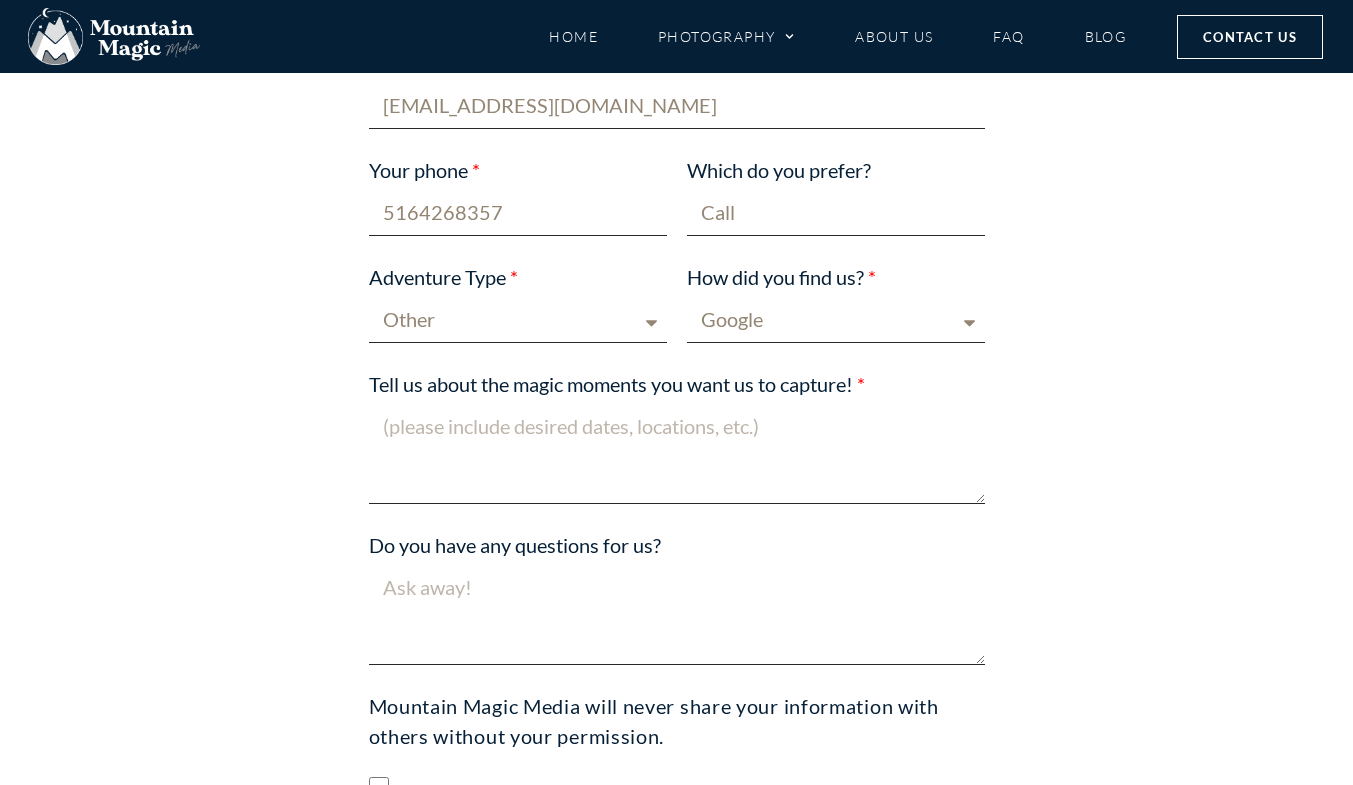 scroll, scrollTop: 1461, scrollLeft: 0, axis: vertical 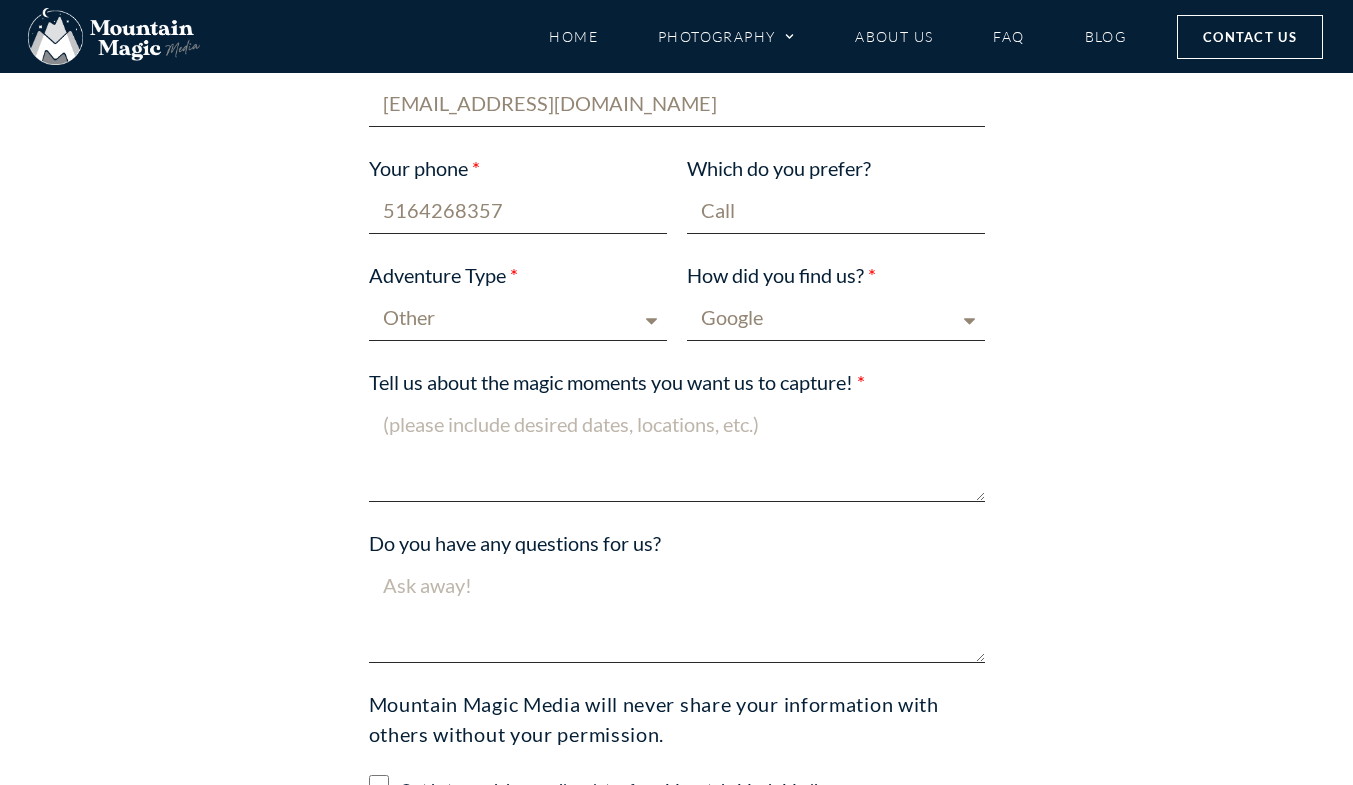 click on "Tell us about the magic moments you want us to capture!" at bounding box center (677, 451) 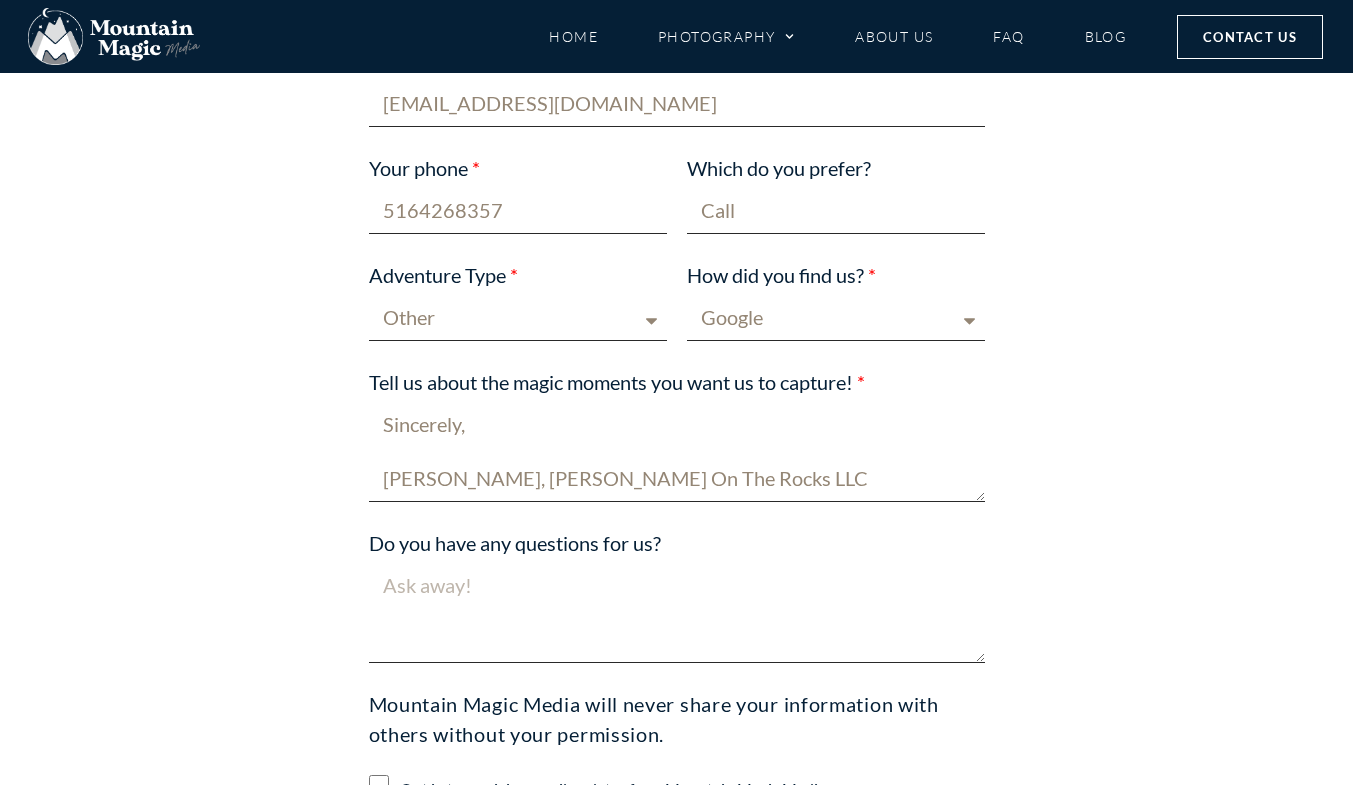 scroll, scrollTop: 405, scrollLeft: 0, axis: vertical 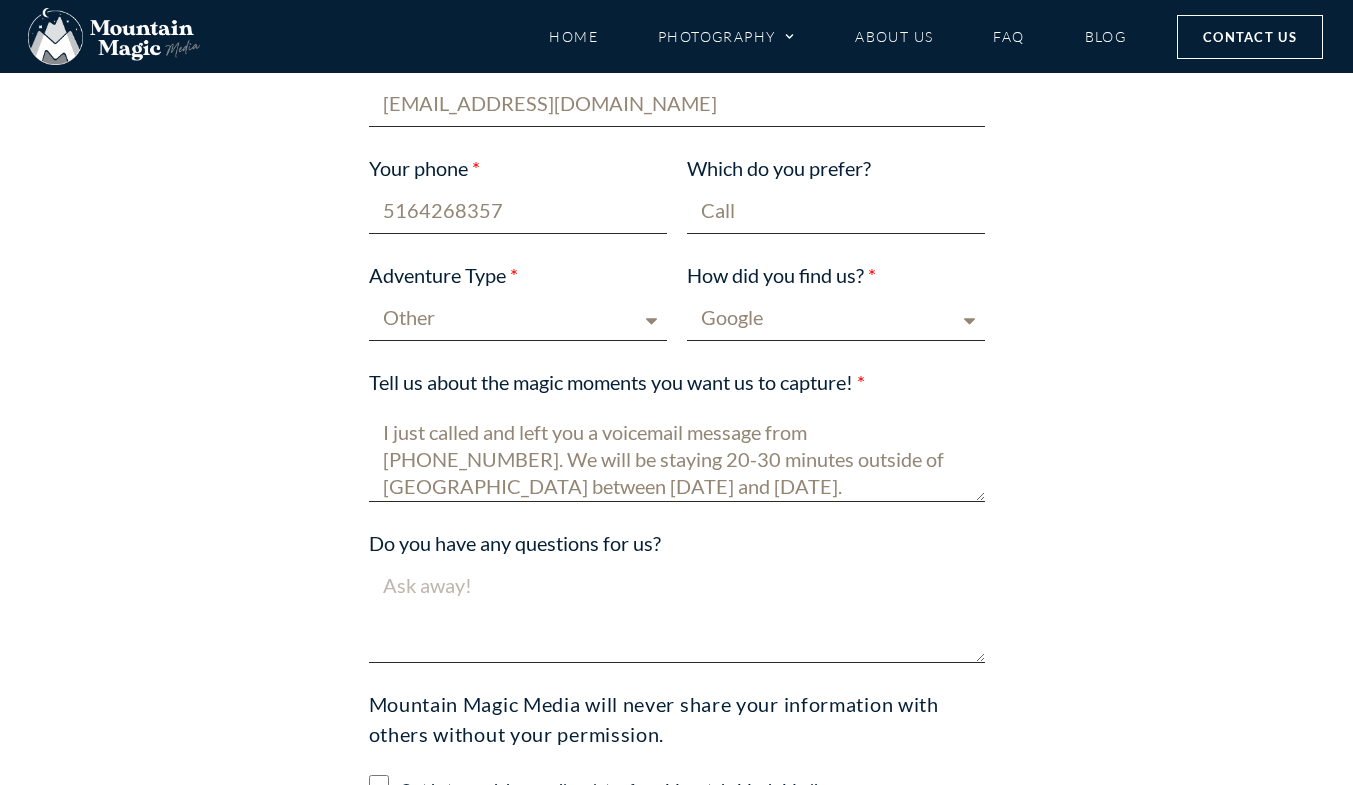 drag, startPoint x: 382, startPoint y: 433, endPoint x: 952, endPoint y: 430, distance: 570.0079 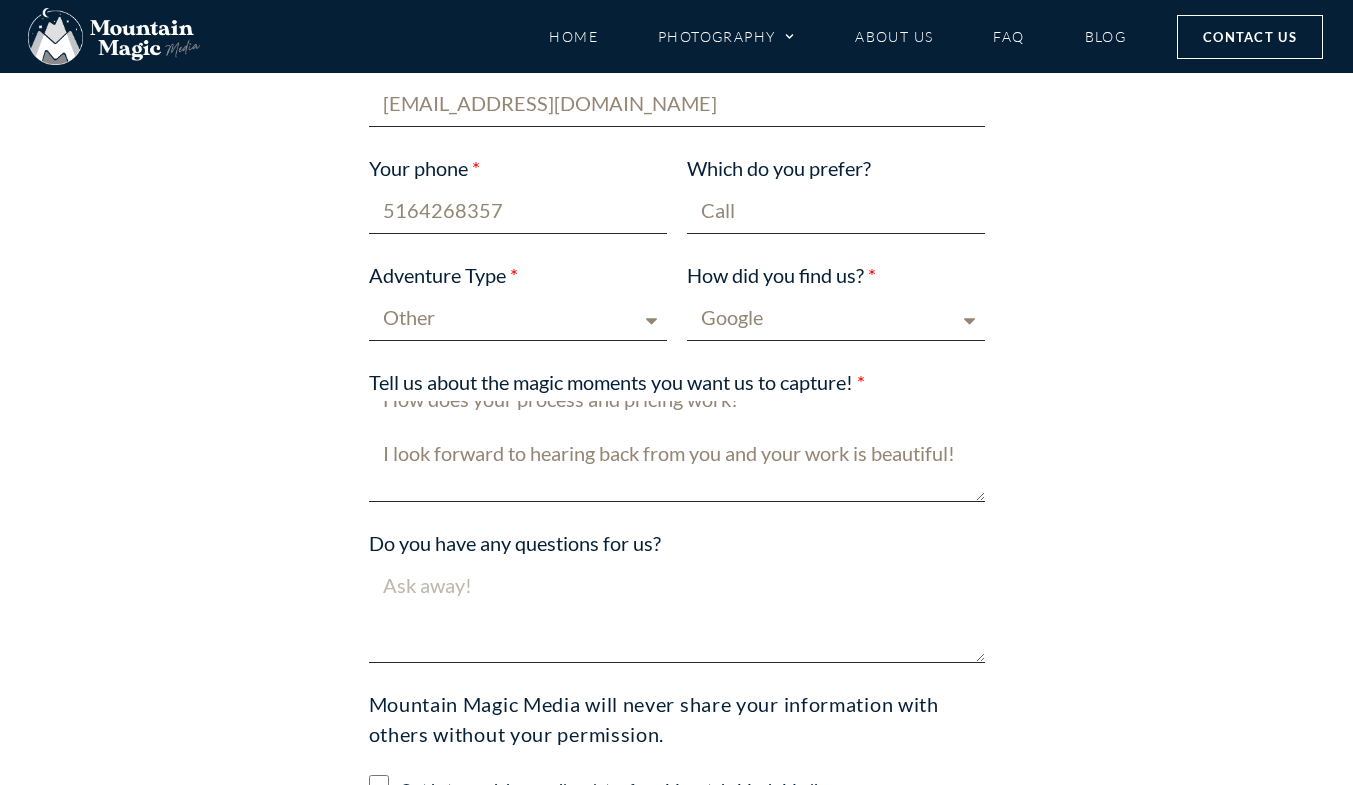 scroll, scrollTop: 216, scrollLeft: 0, axis: vertical 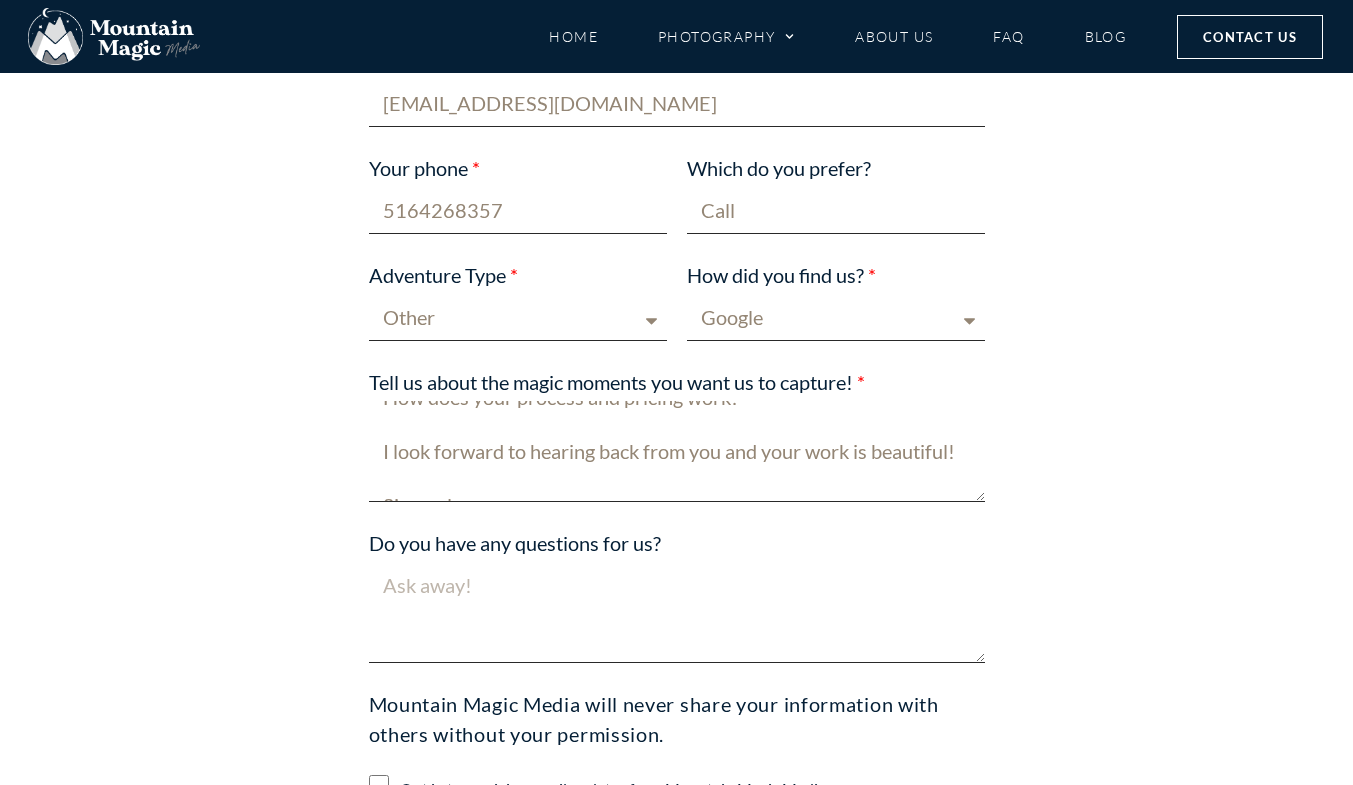 click on "Hello!
We will be staying 20-30 minutes outside of Crested Butte between Wednesday, September 24th and Sunday, September 28th.
Do you have any availability during this time for an outdoor fall photo shoot? It will include two adults and two Golden Retrievers. How does your process and pricing work?
I look forward to hearing back from you and your work is beautiful!
Sincerely,
Stephanie Bakke, RN
Golden's On The Rocks LLC" at bounding box center [677, 451] 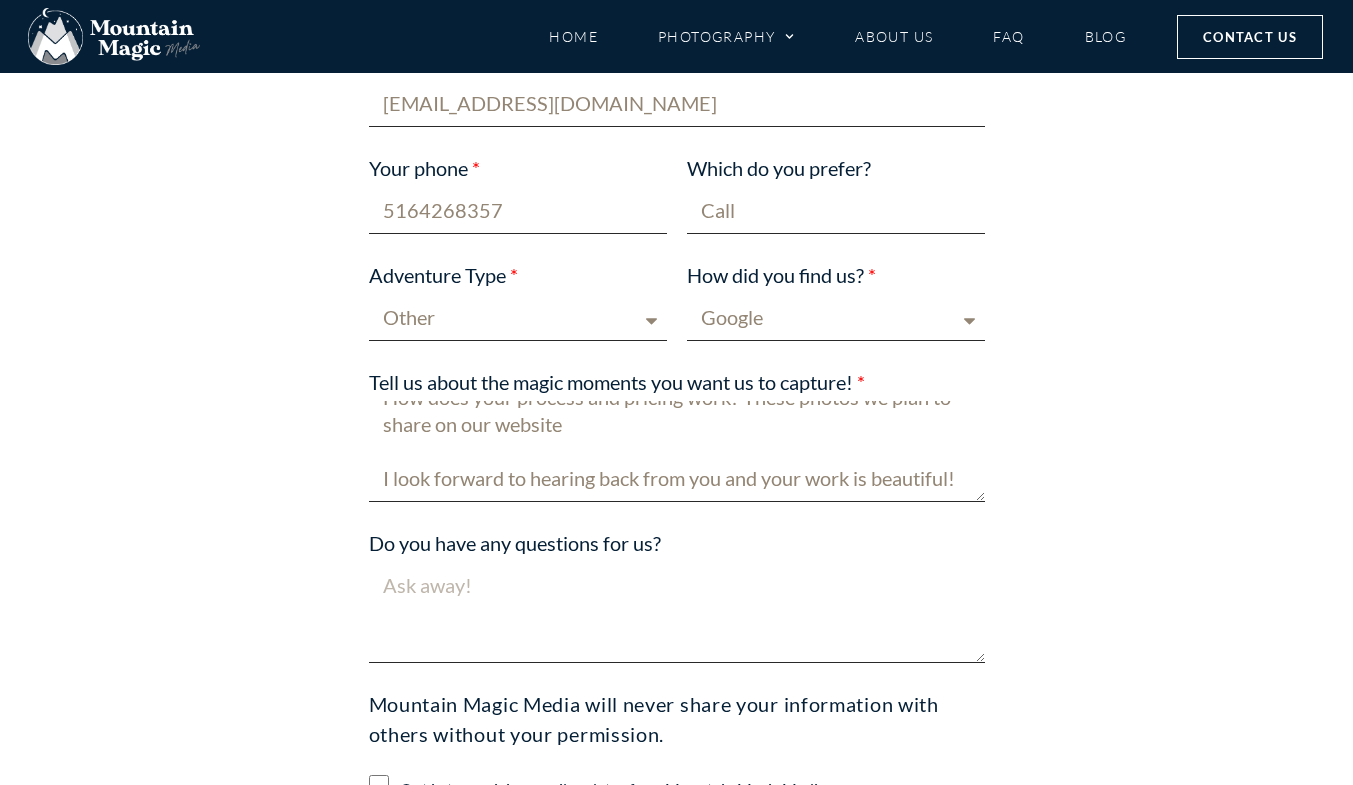 drag, startPoint x: 834, startPoint y: 458, endPoint x: 750, endPoint y: 426, distance: 89.88882 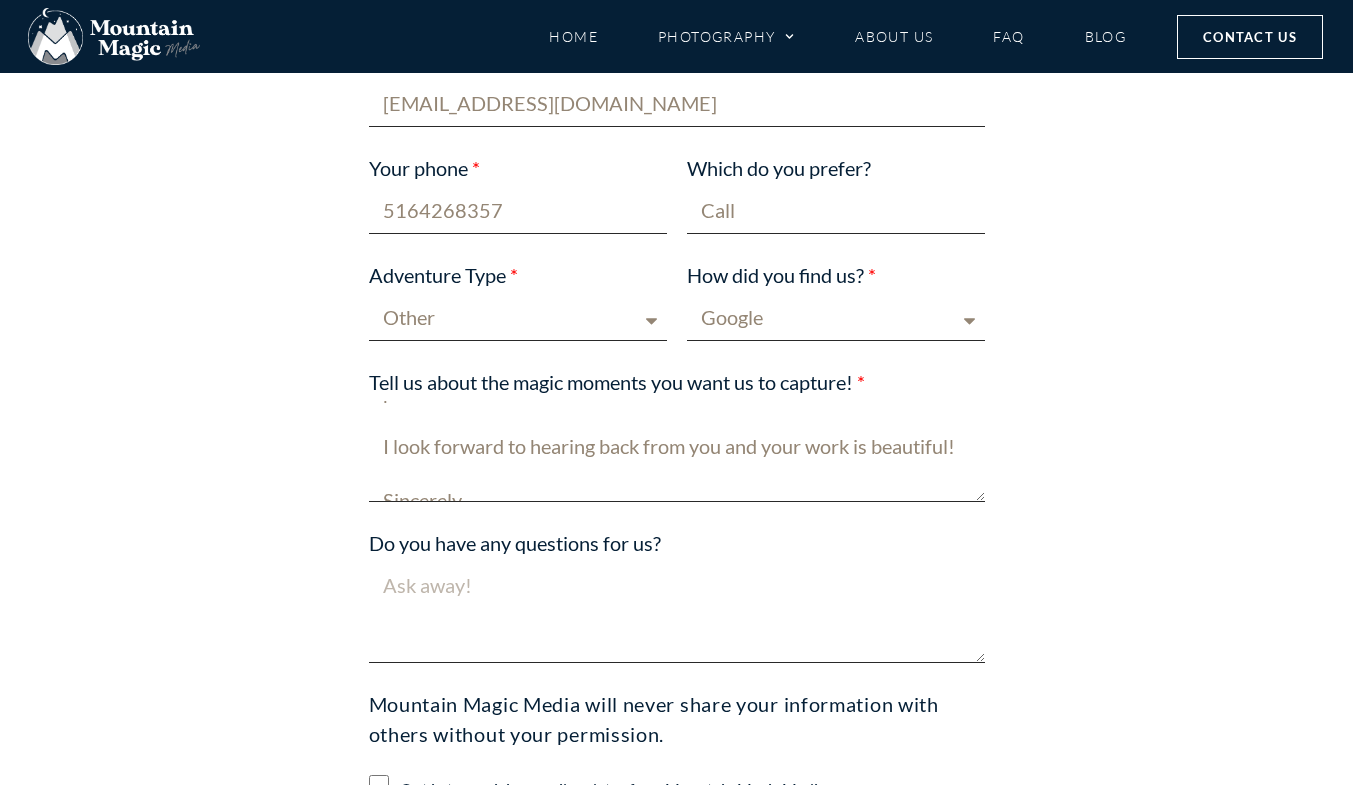 scroll, scrollTop: 249, scrollLeft: 0, axis: vertical 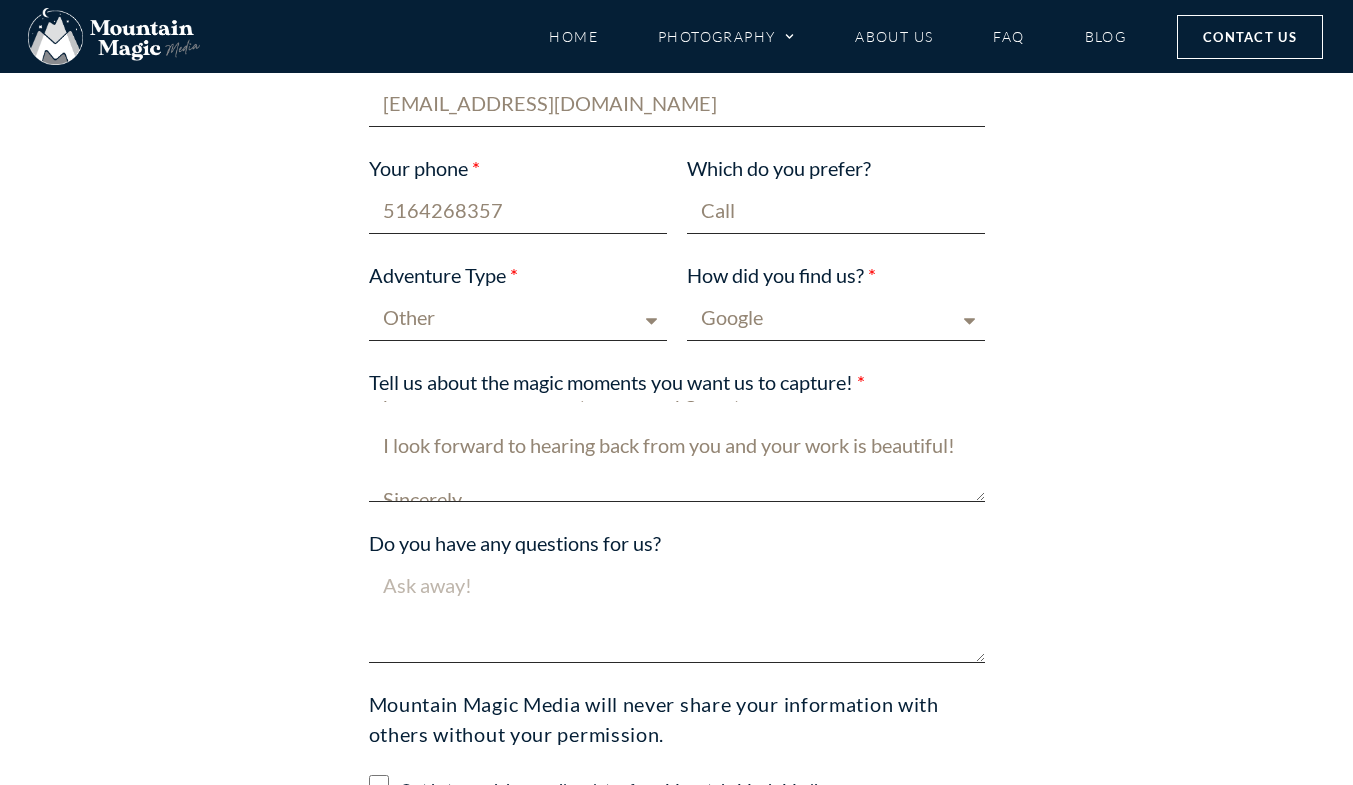 click on "Hello!
We will be staying 20-30 minutes outside of Crested Butte between Wednesday, September 24th and Sunday, September 28th.
Do you have any availability during this time for an outdoor fall photo shoot? It will include two adults and two Golden Retrievers. How does your process and pricing work? We plan to share these photos on our website (needs an upgrade).
I look forward to hearing back from you and your work is beautiful!
Sincerely,
Stephanie Bakke, RN
Golden's On The Rocks LLC" at bounding box center [677, 451] 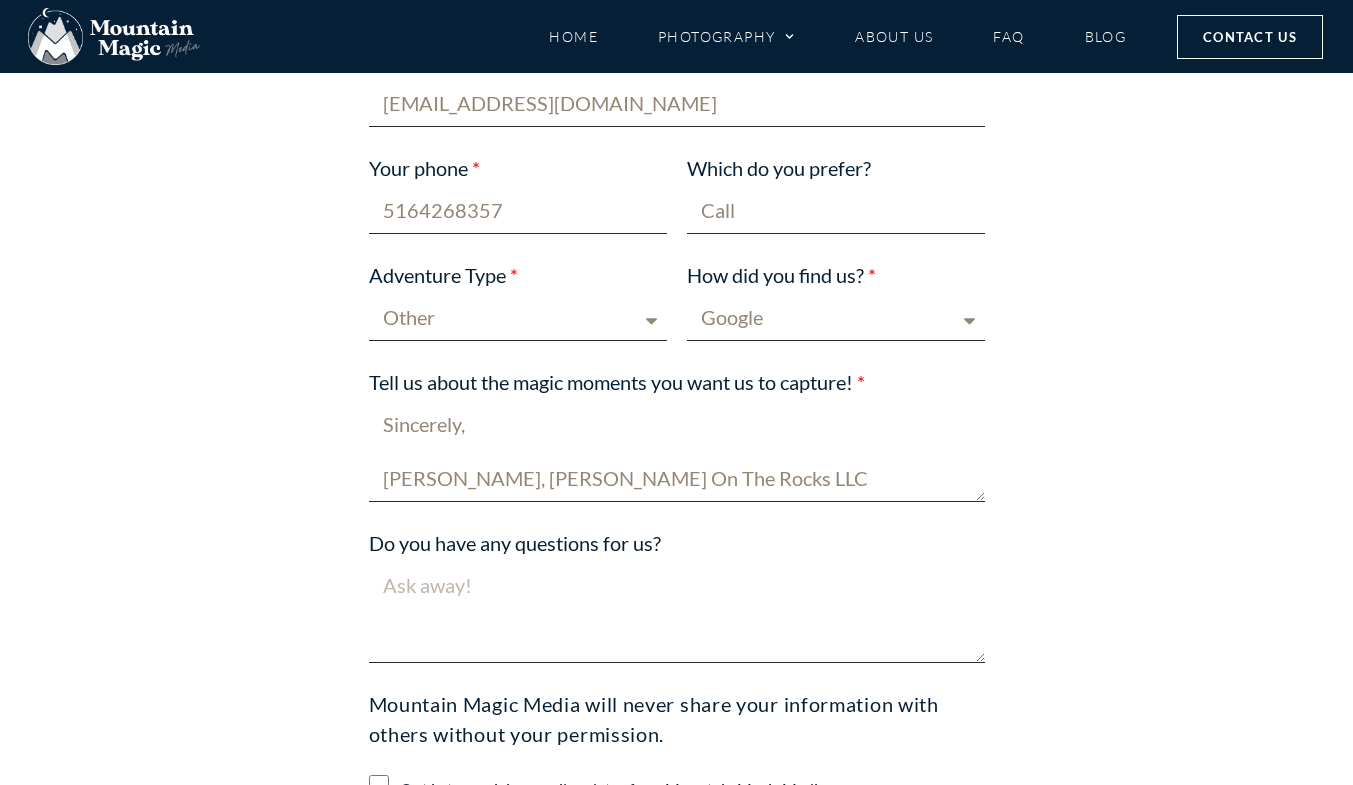 scroll, scrollTop: 405, scrollLeft: 0, axis: vertical 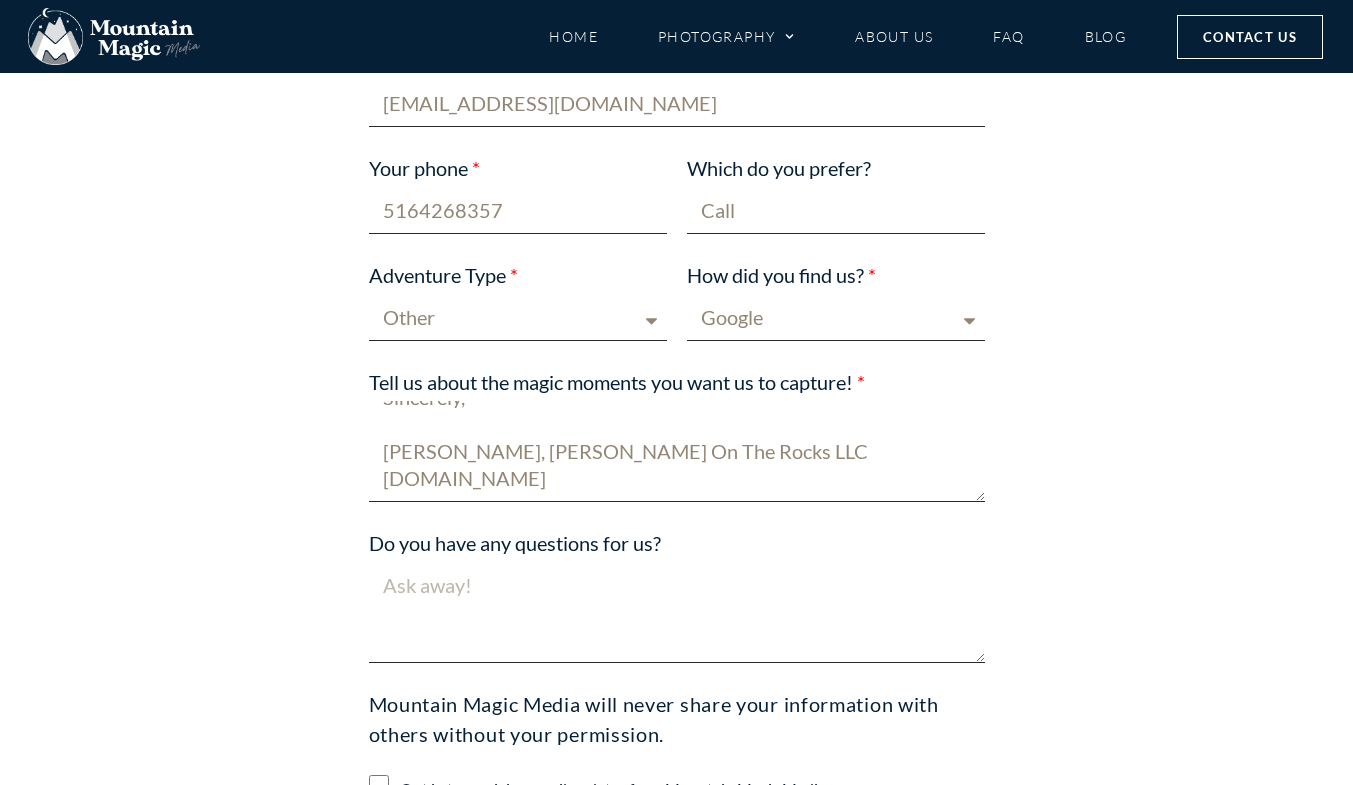 type on "Hello!
We will be staying 20-30 minutes outside of Crested Butte between Wednesday, September 24th and Sunday, September 28th.
Do you have any availability during this time for an outdoor fall photo shoot? It will include two adults and two Golden Retrievers. How does your process and pricing work? We plan to share these photos on our website (needs an upgrade!).
I look forward to hearing back from you and your work is beautiful!
Sincerely,
Stephanie Bakke, RN
Golden's On The Rocks LLC
www.GoldensOnTheRocks.com" 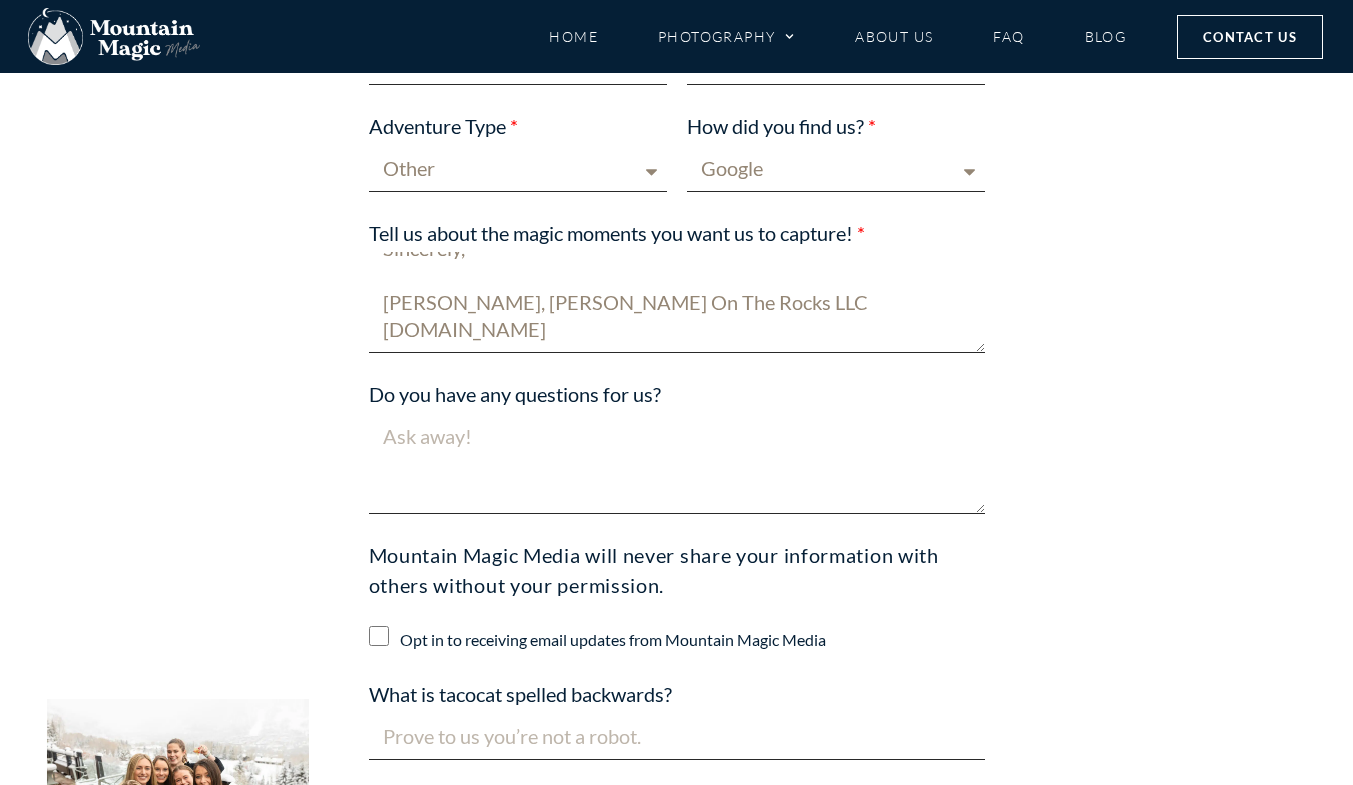 scroll, scrollTop: 1611, scrollLeft: 0, axis: vertical 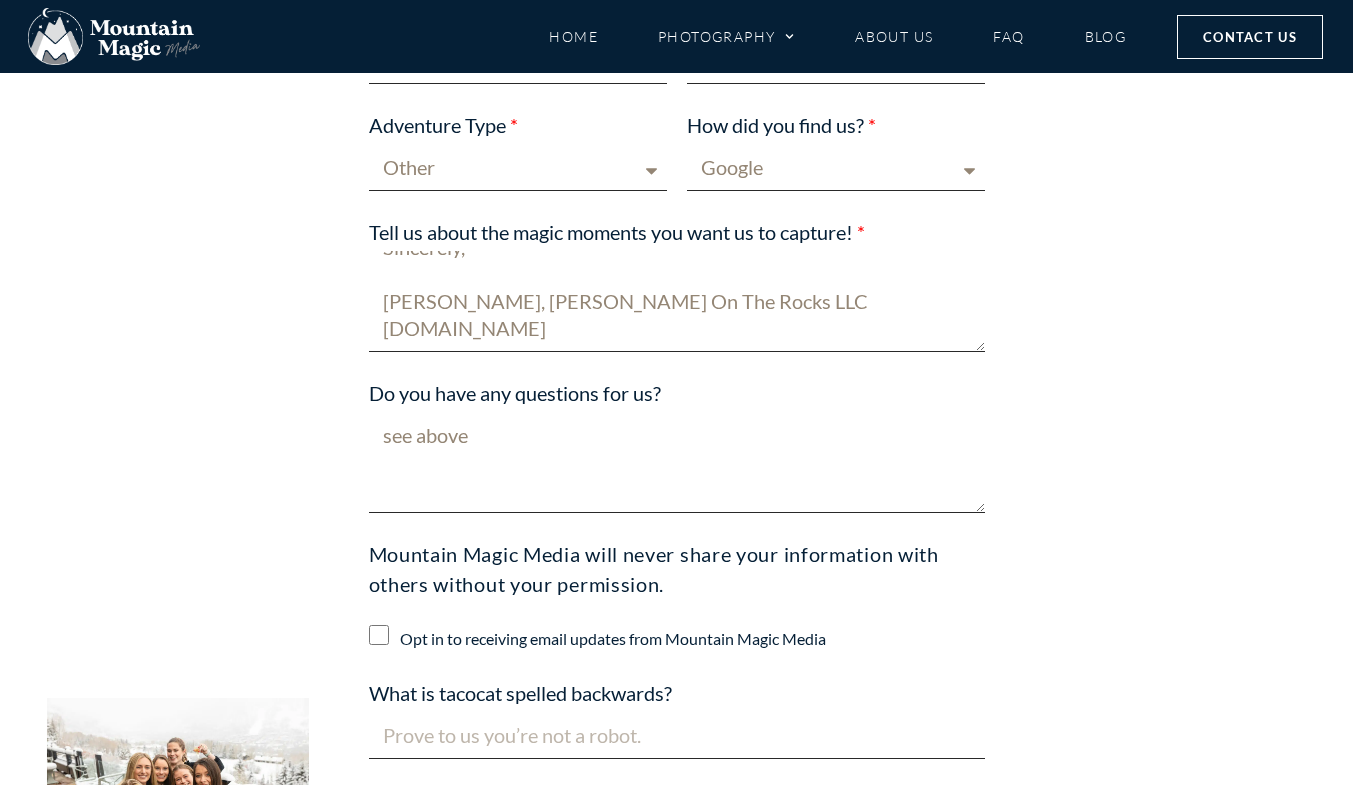 click on "see above" at bounding box center [677, 462] 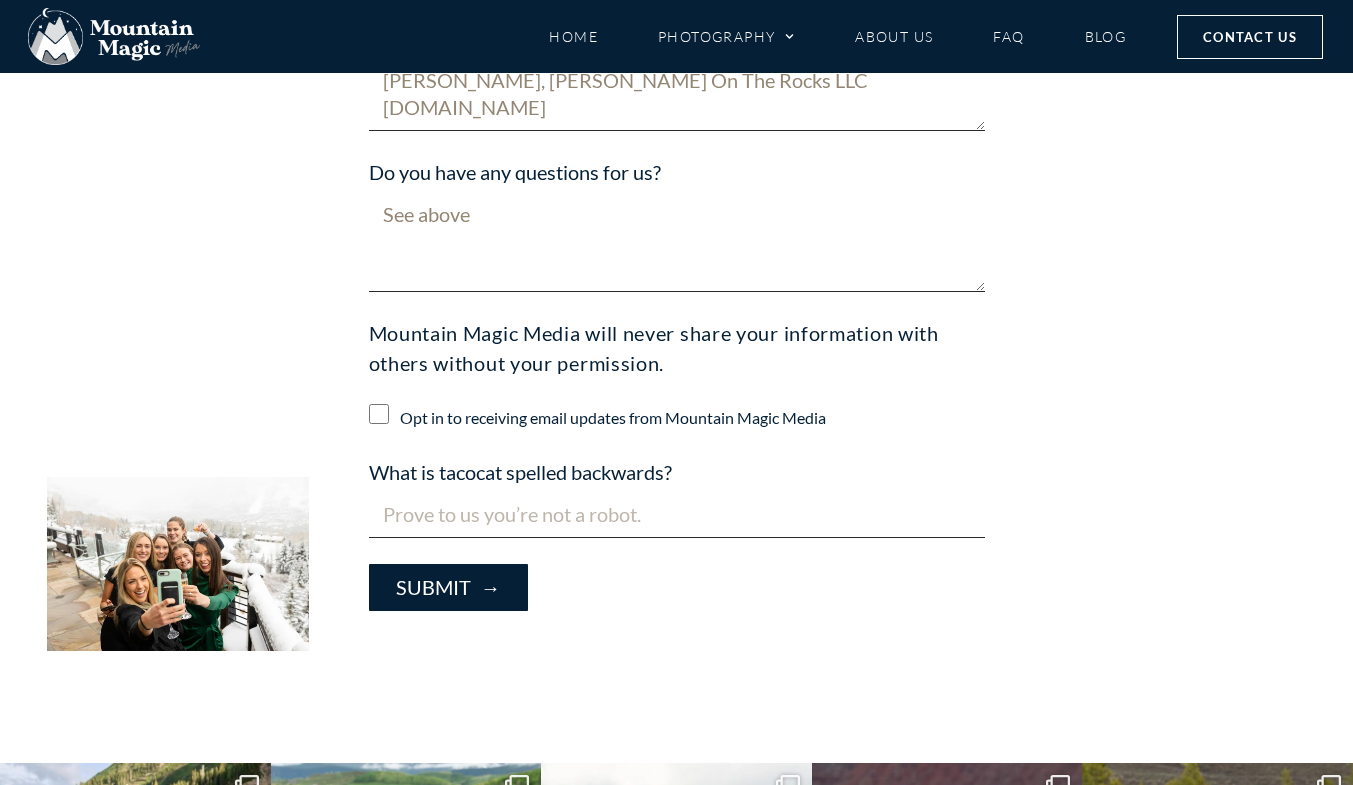 scroll, scrollTop: 1833, scrollLeft: 0, axis: vertical 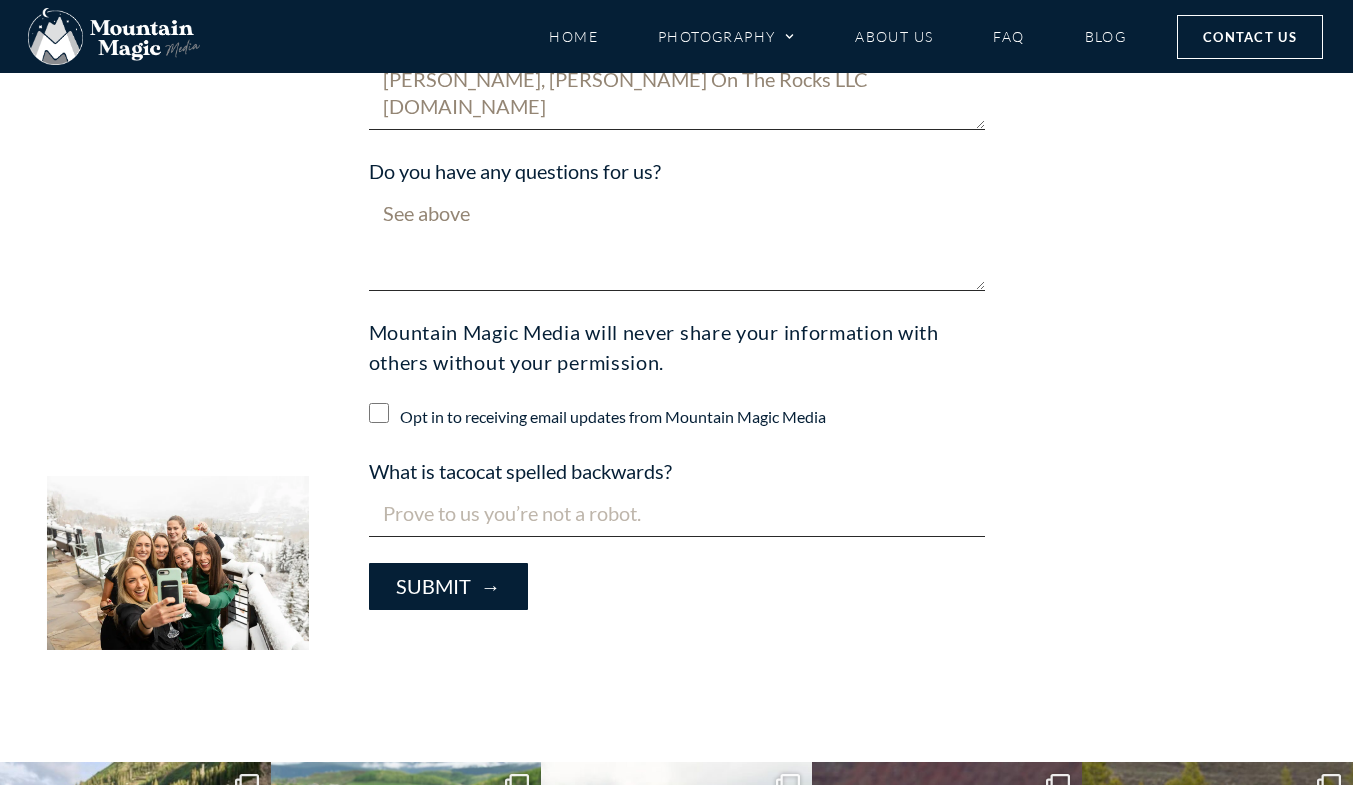 type on "See above" 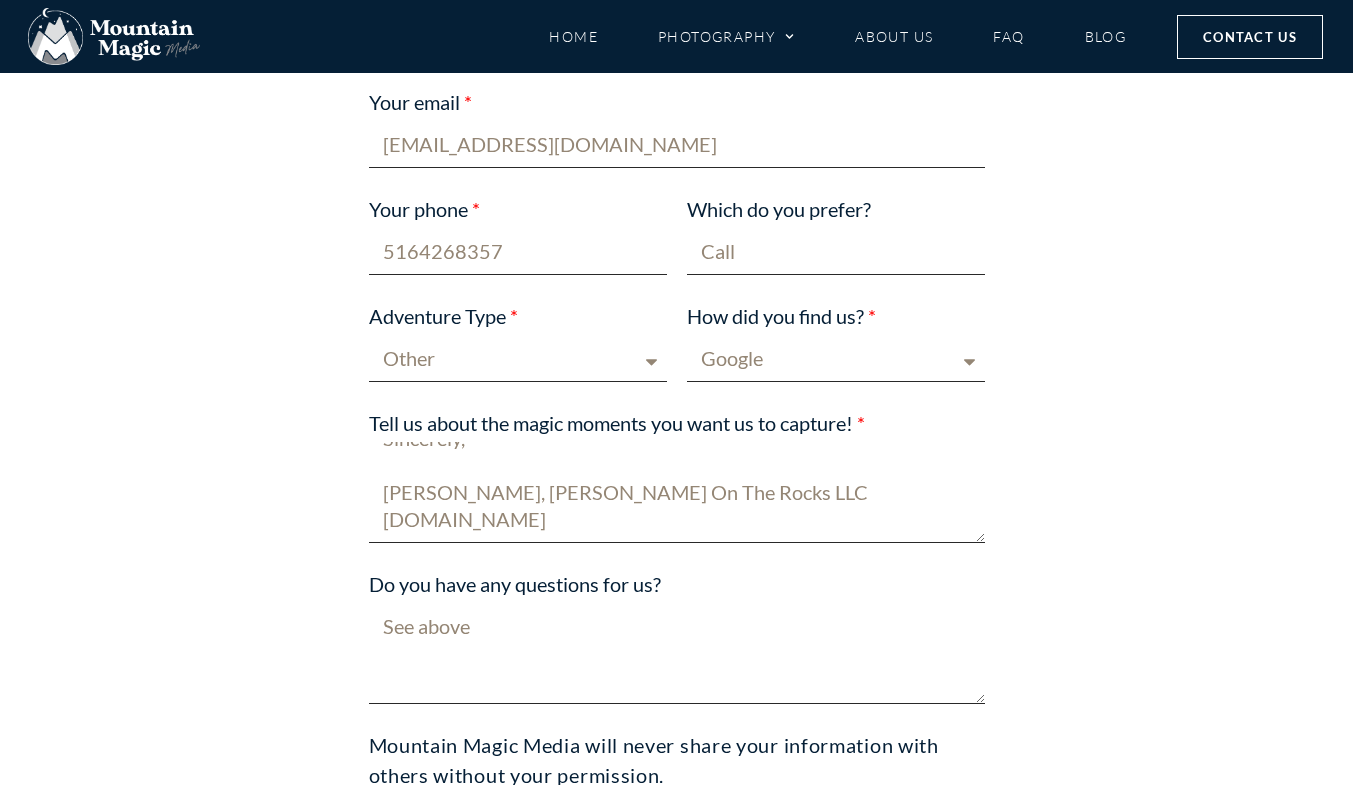 scroll, scrollTop: 1419, scrollLeft: 0, axis: vertical 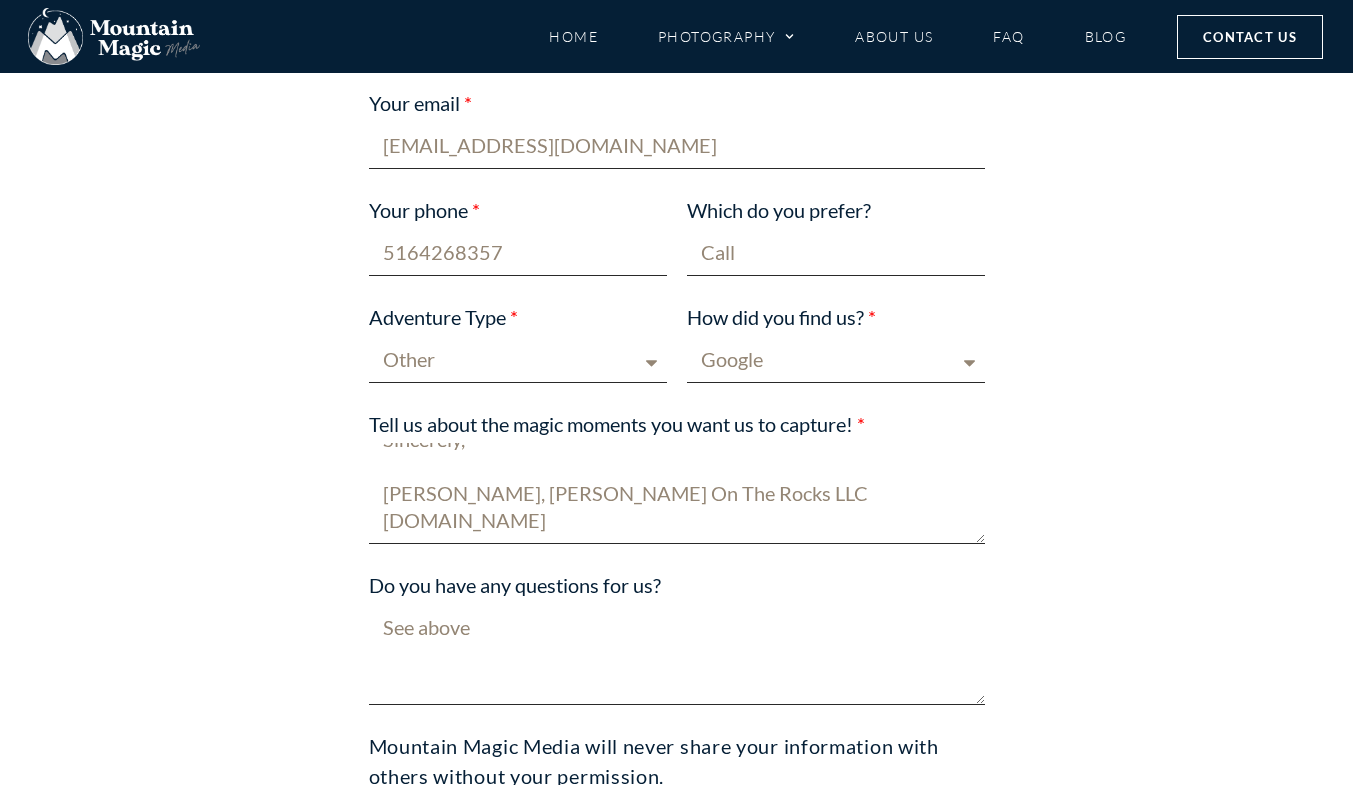 type on "tacocat" 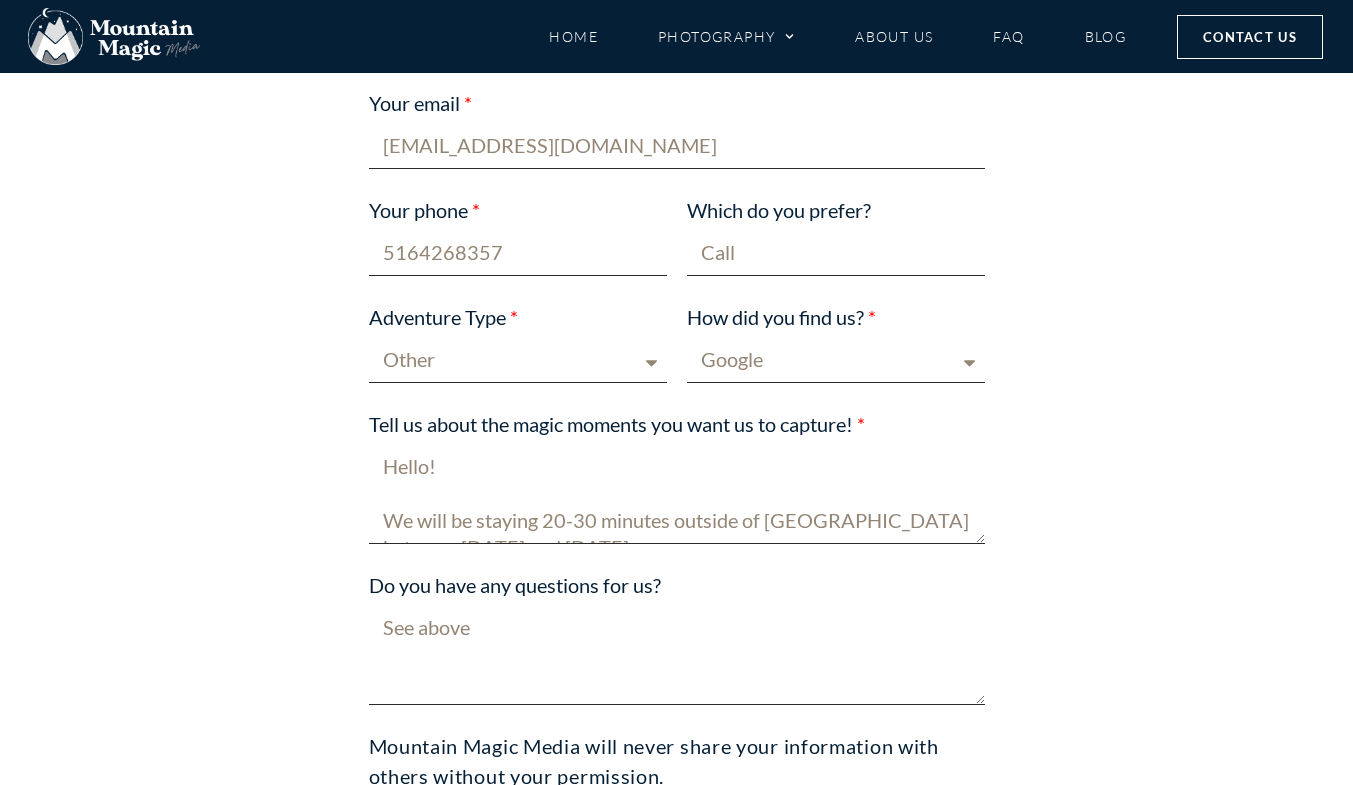 drag, startPoint x: 680, startPoint y: 525, endPoint x: 418, endPoint y: 330, distance: 326.6022 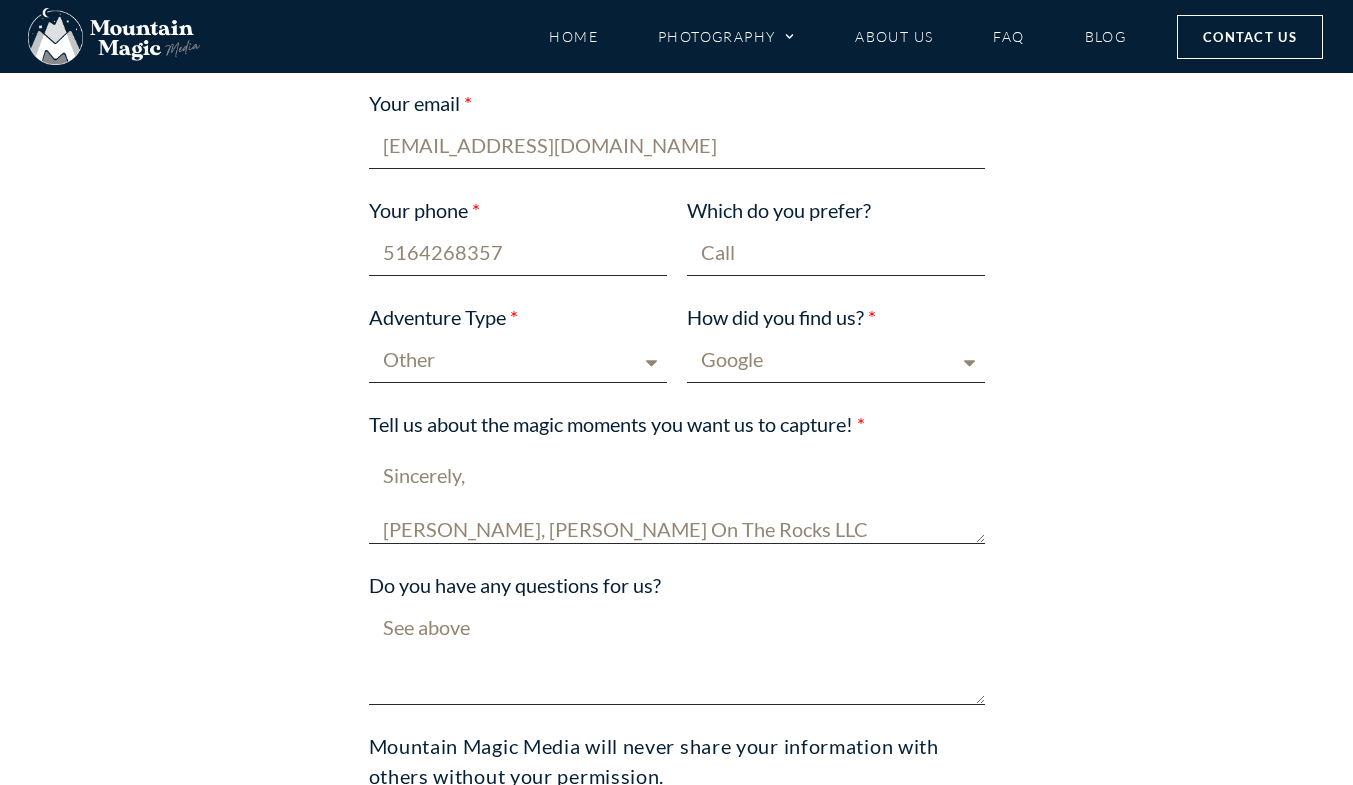 scroll, scrollTop: 432, scrollLeft: 0, axis: vertical 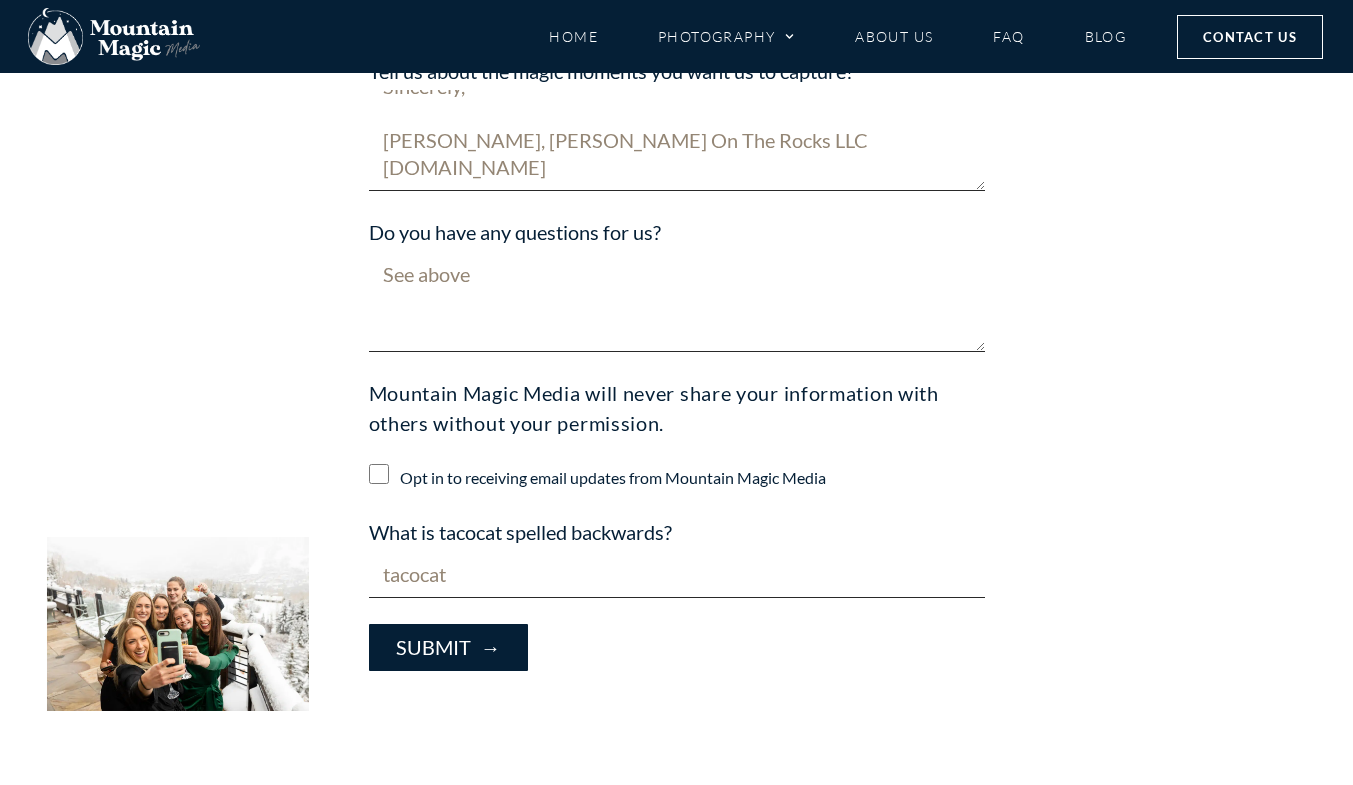 click on "Submit  →" at bounding box center (448, 647) 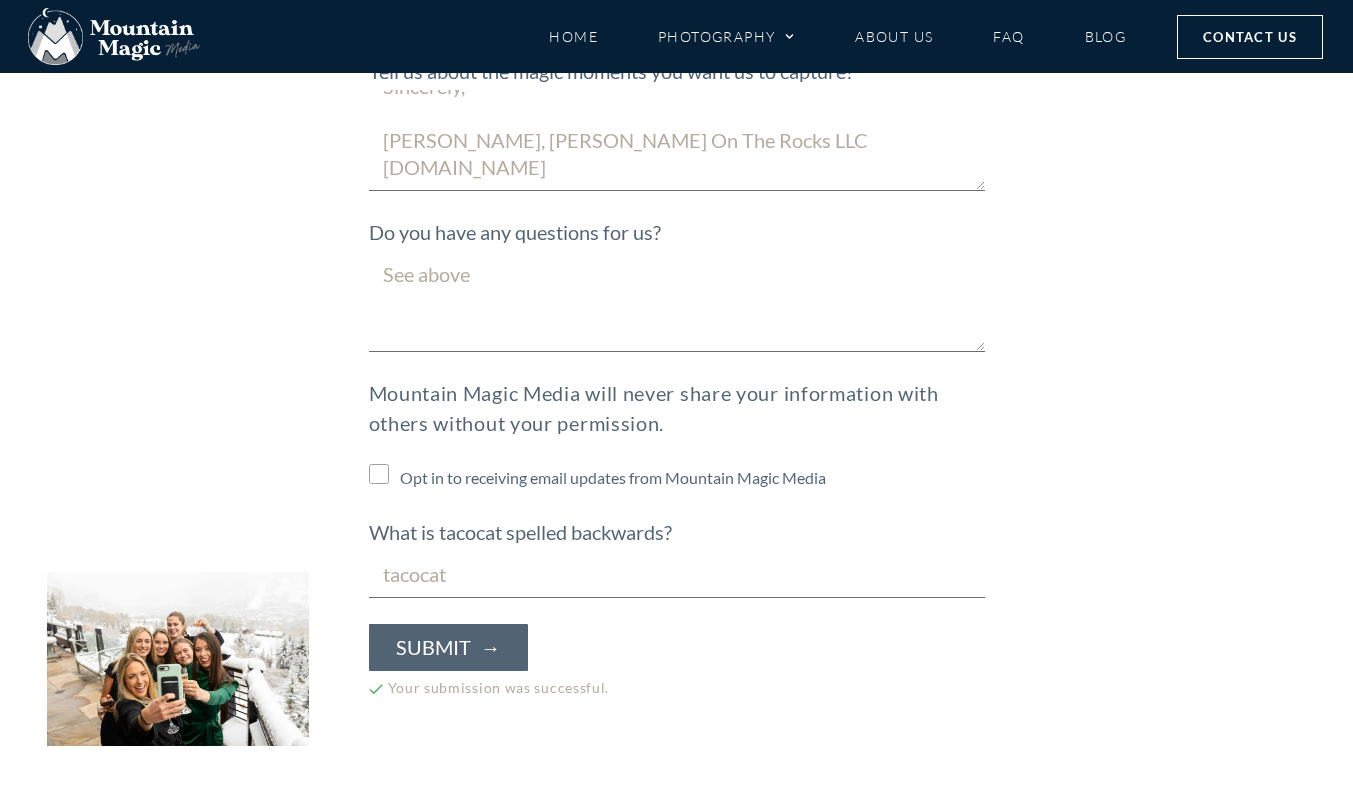 scroll, scrollTop: 1808, scrollLeft: 0, axis: vertical 